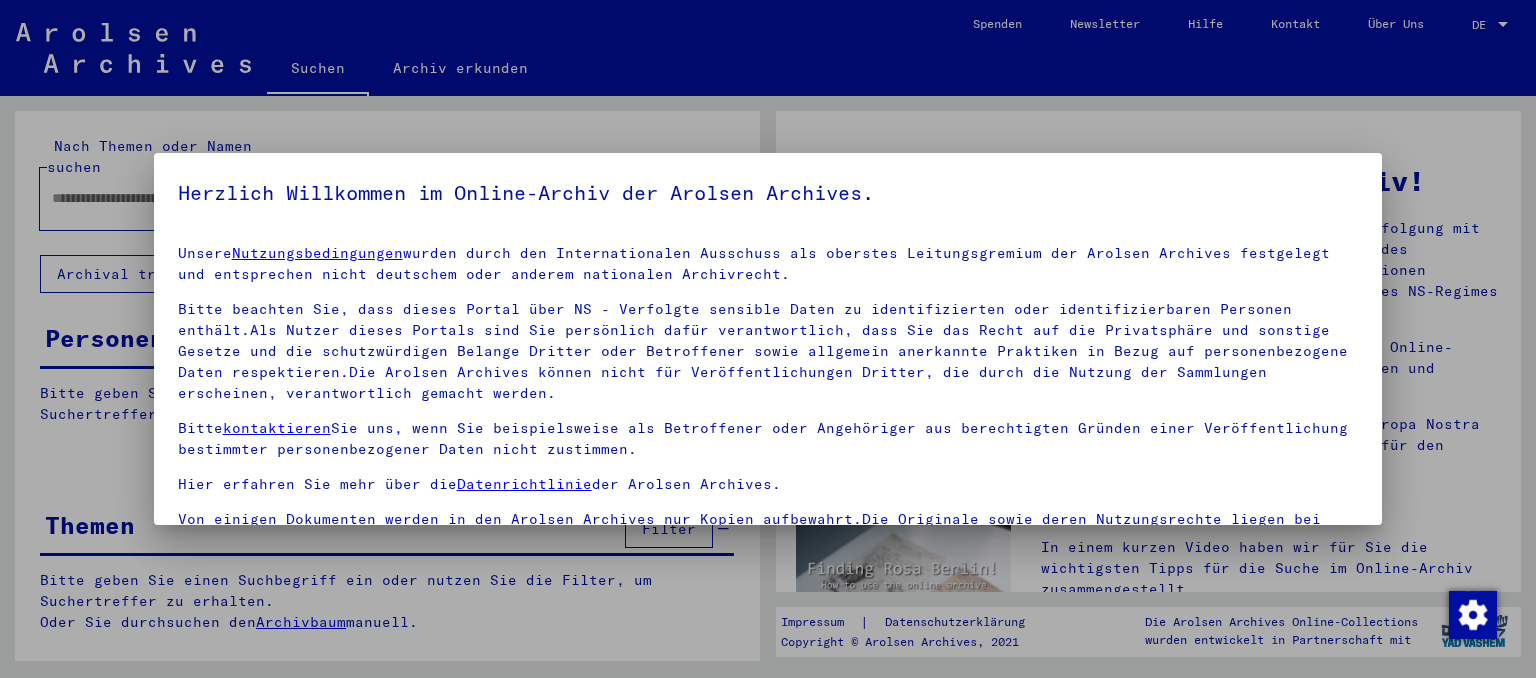 scroll, scrollTop: 0, scrollLeft: 0, axis: both 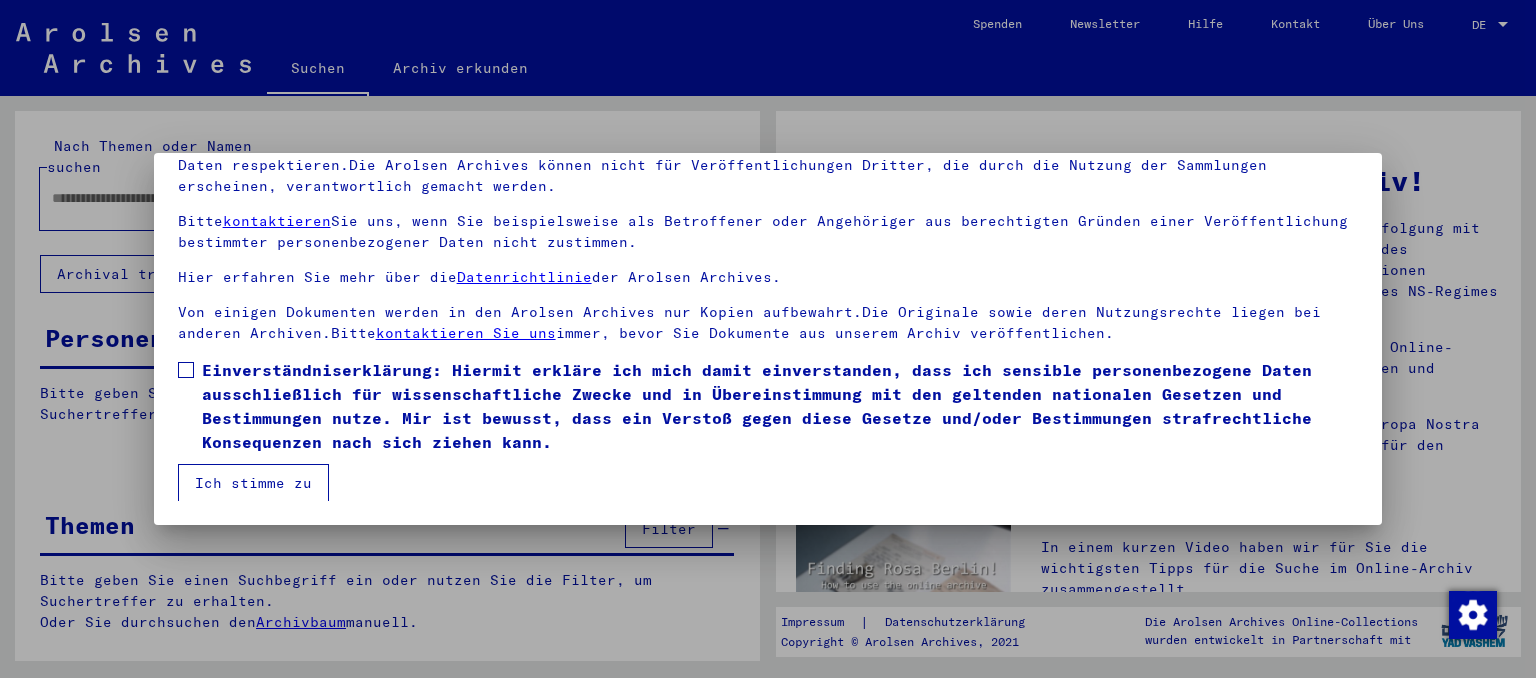 click on "Unsere  Nutzungsbedingungen  wurden durch den Internationalen Ausschuss als oberstes Leitungsgremium der Arolsen Archives festgelegt und entsprechen nicht deutschem oder anderem nationalen Archivrecht. Bitte beachten Sie, dass dieses Portal über NS - Verfolgte sensible Daten zu identifizierten oder identifizierbaren Personen enthält.Als Nutzer dieses Portals sind Sie persönlich dafür verantwortlich, dass Sie das Recht auf die Privatsphäre und sonstige Gesetze und die schutzwürdigen Belange Dritter oder Betroffener sowie allgemein anerkannte Praktiken in Bezug auf personenbezogene Daten respektieren.Die Arolsen Archives können nicht für Veröffentlichungen Dritter, die durch die Nutzung der Sammlungen erscheinen, verantwortlich gemacht werden. Bitte  kontaktieren  Sie uns, wenn Sie beispielsweise als Betroffener oder Angehöriger aus berechtigten Gründen einer Veröffentlichung bestimmter personenbezogener Daten nicht zustimmen. Hier erfahren Sie mehr über die  Datenrichtlinie  der Arolsen Archives." at bounding box center [768, 281] 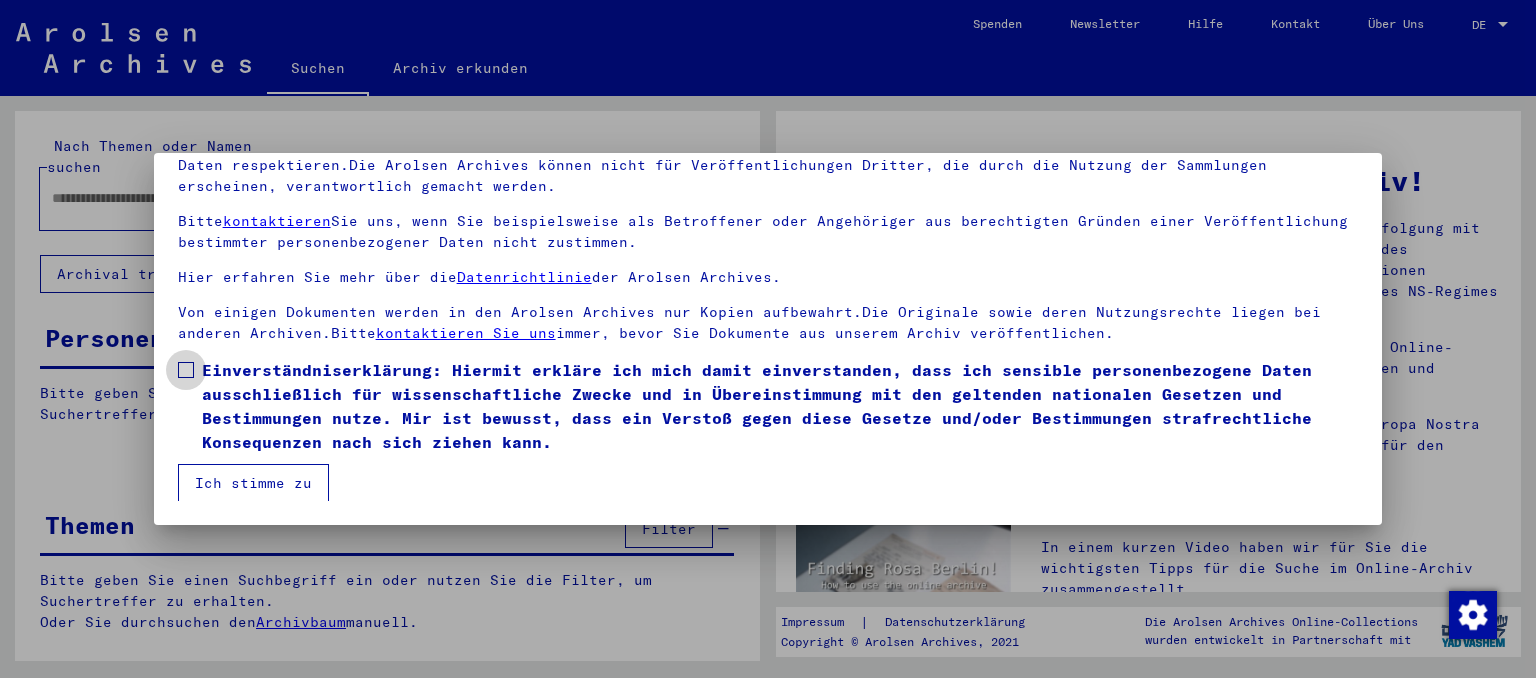 click on "Einverständniserklärung: Hiermit erkläre ich mich damit einverstanden, dass ich sensible personenbezogene Daten ausschließlich für wissenschaftliche Zwecke und in Übereinstimmung mit den geltenden nationalen Gesetzen und Bestimmungen nutze. Mir ist bewusst, dass ein Verstoß gegen diese Gesetze und/oder Bestimmungen strafrechtliche Konsequenzen nach sich ziehen kann." at bounding box center (768, 406) 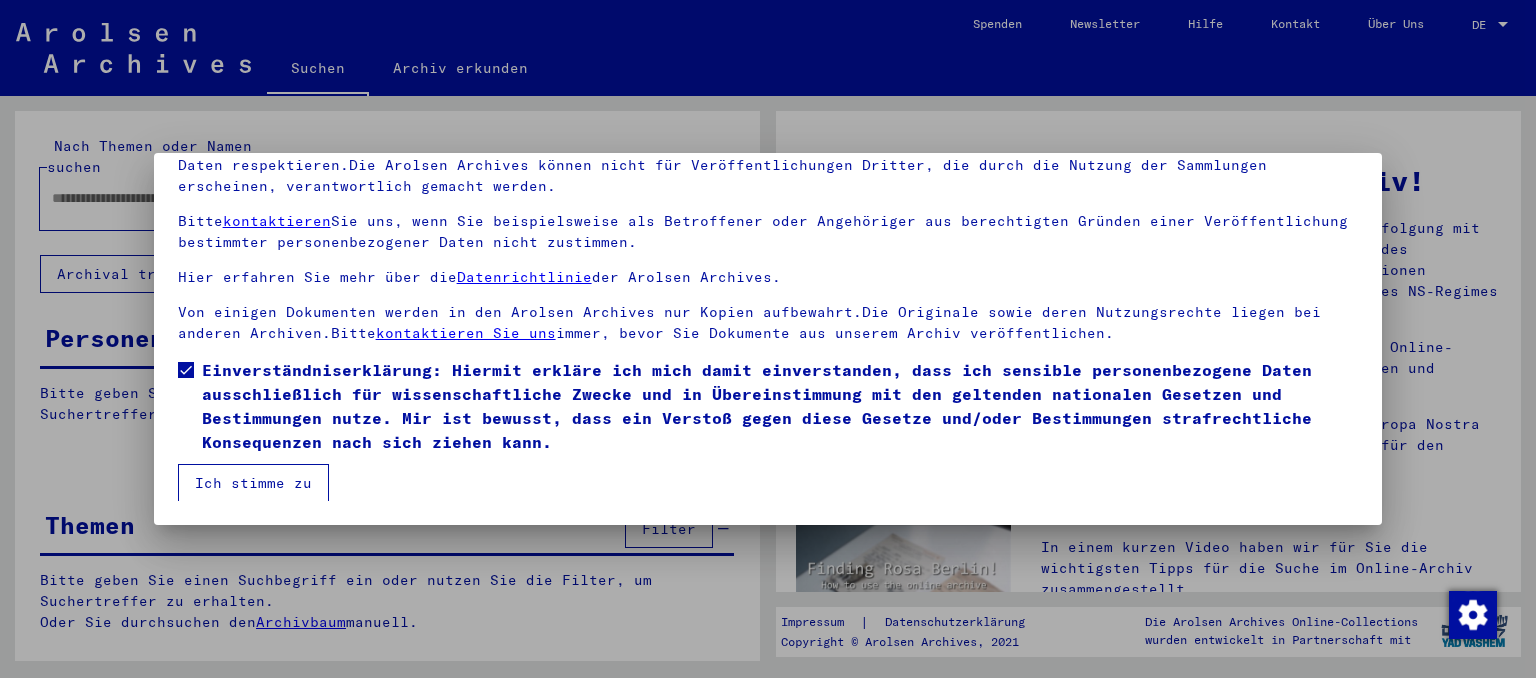 click on "Ich stimme zu" at bounding box center [253, 483] 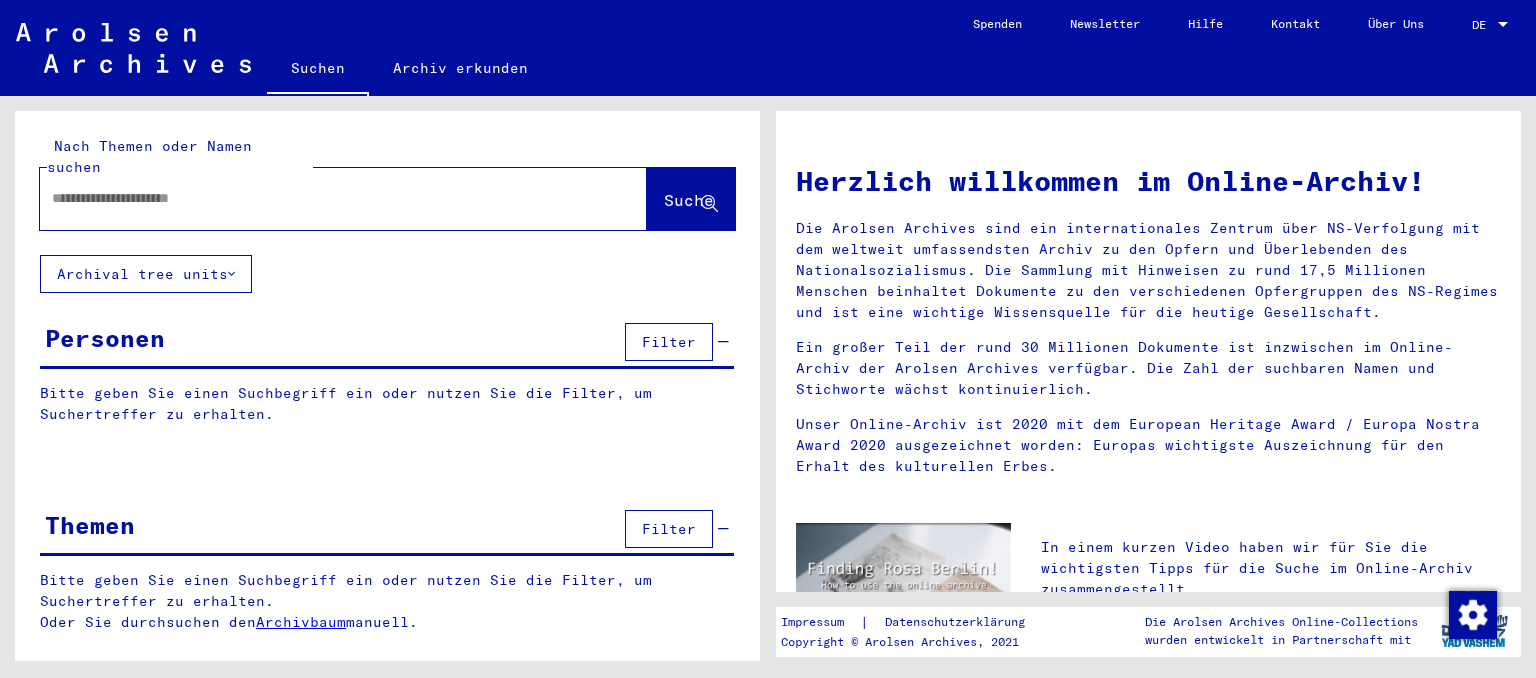 click 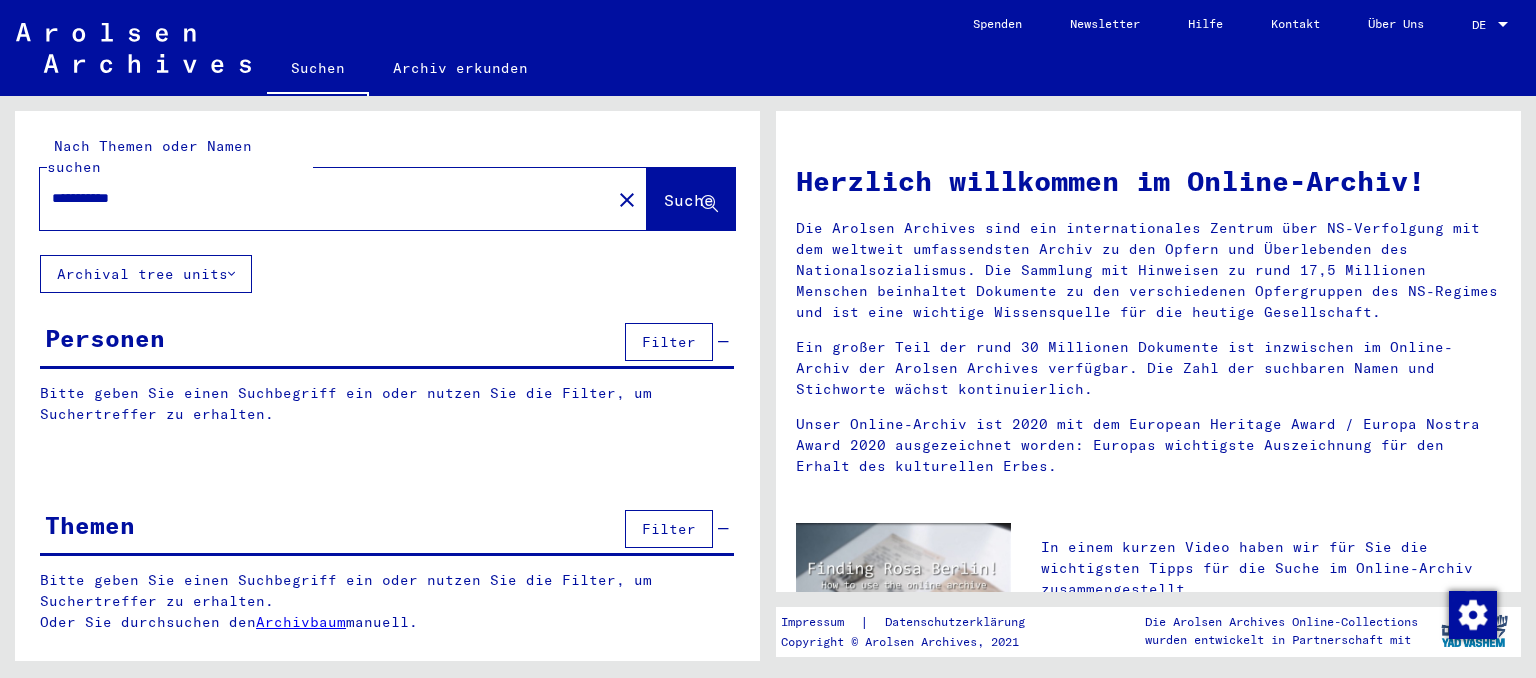 type on "**********" 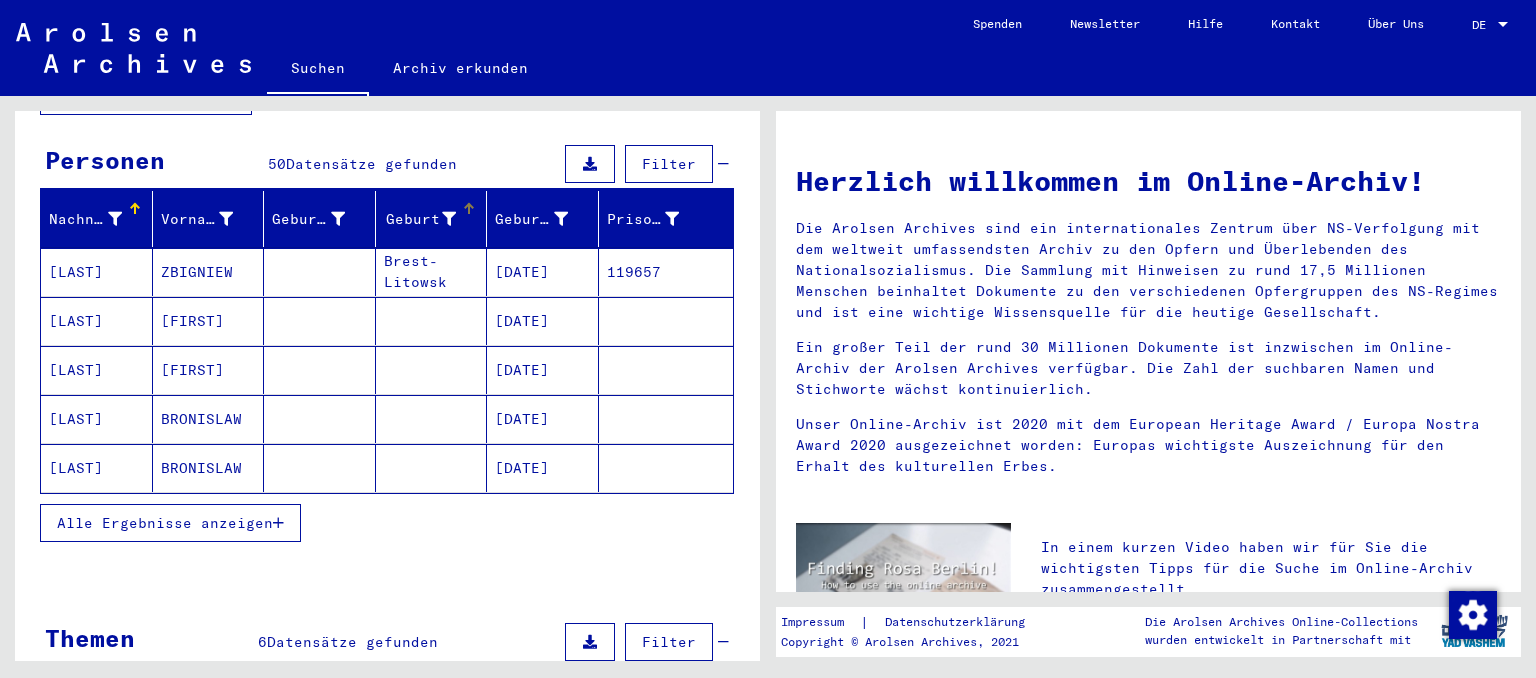 scroll, scrollTop: 220, scrollLeft: 0, axis: vertical 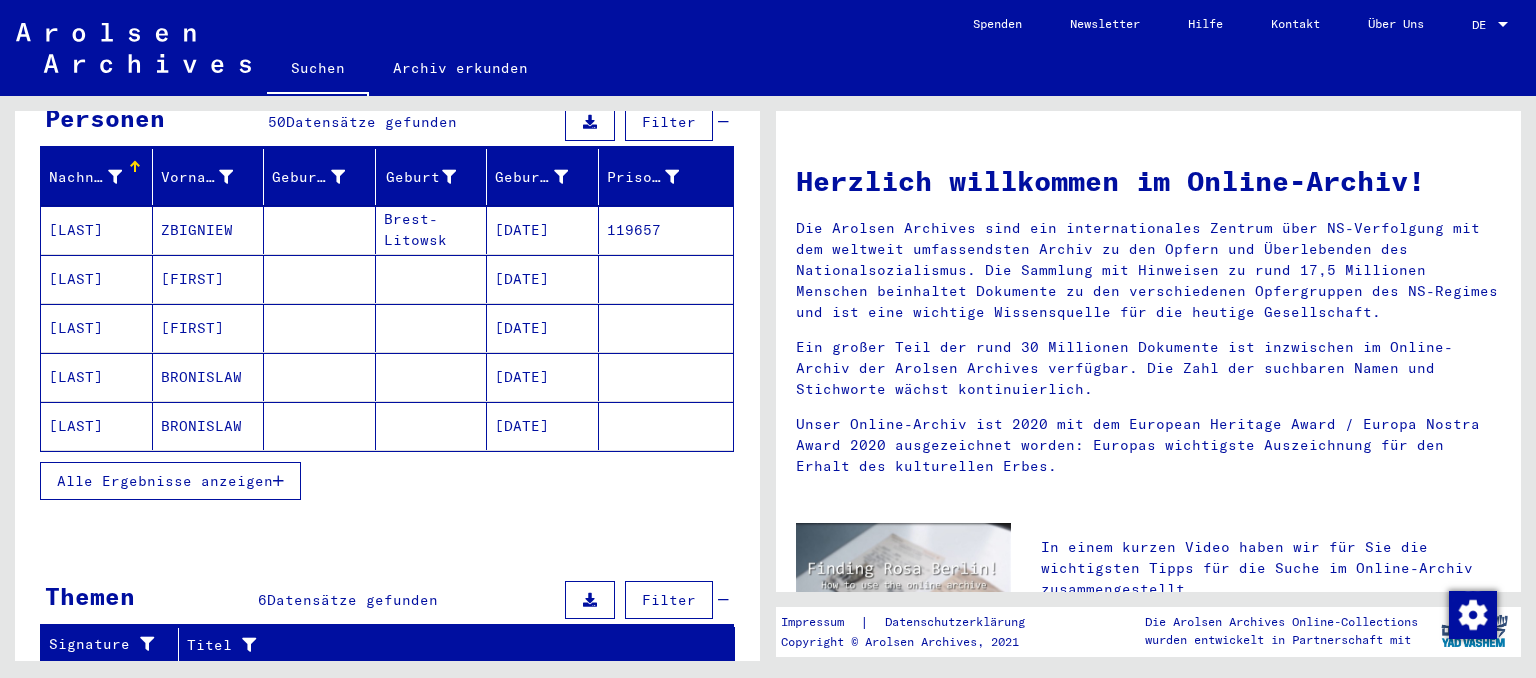 click on "Alle Ergebnisse anzeigen" at bounding box center [165, 481] 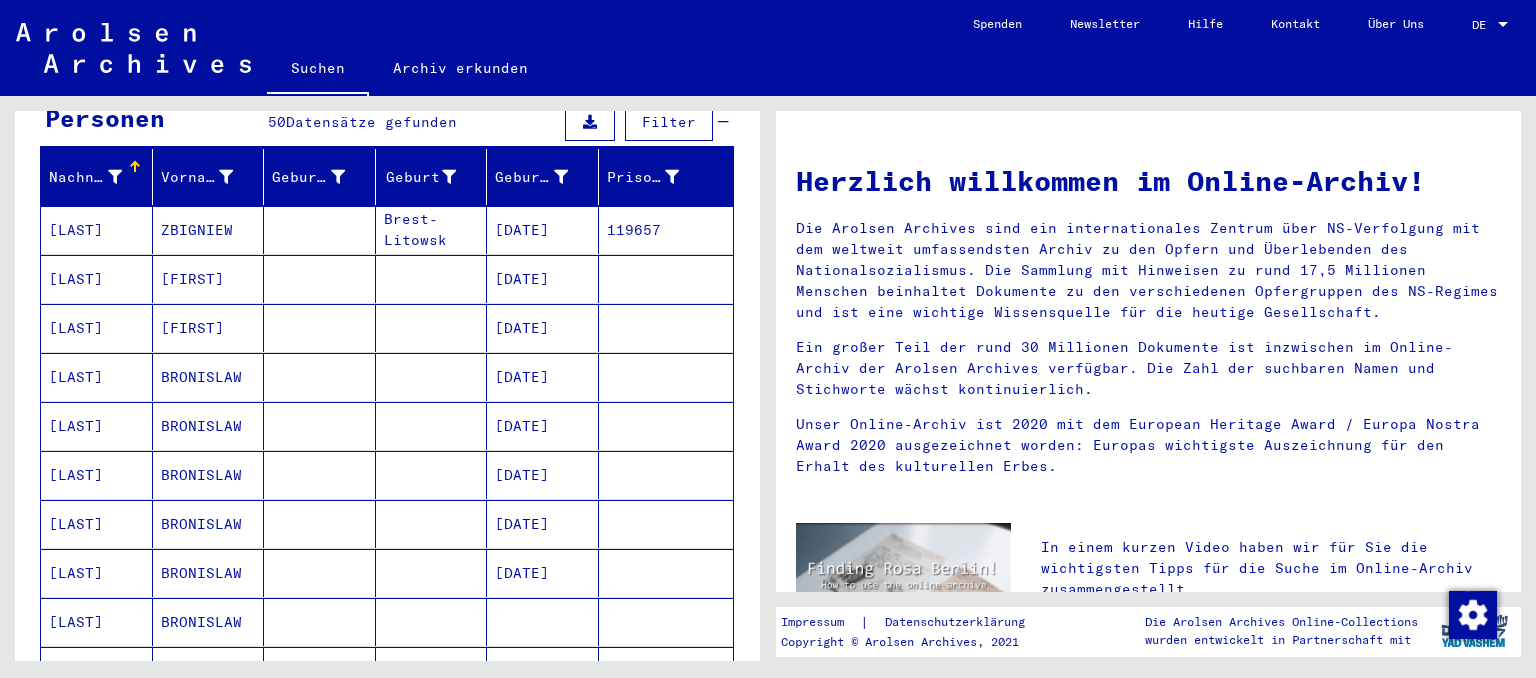 click at bounding box center (320, 279) 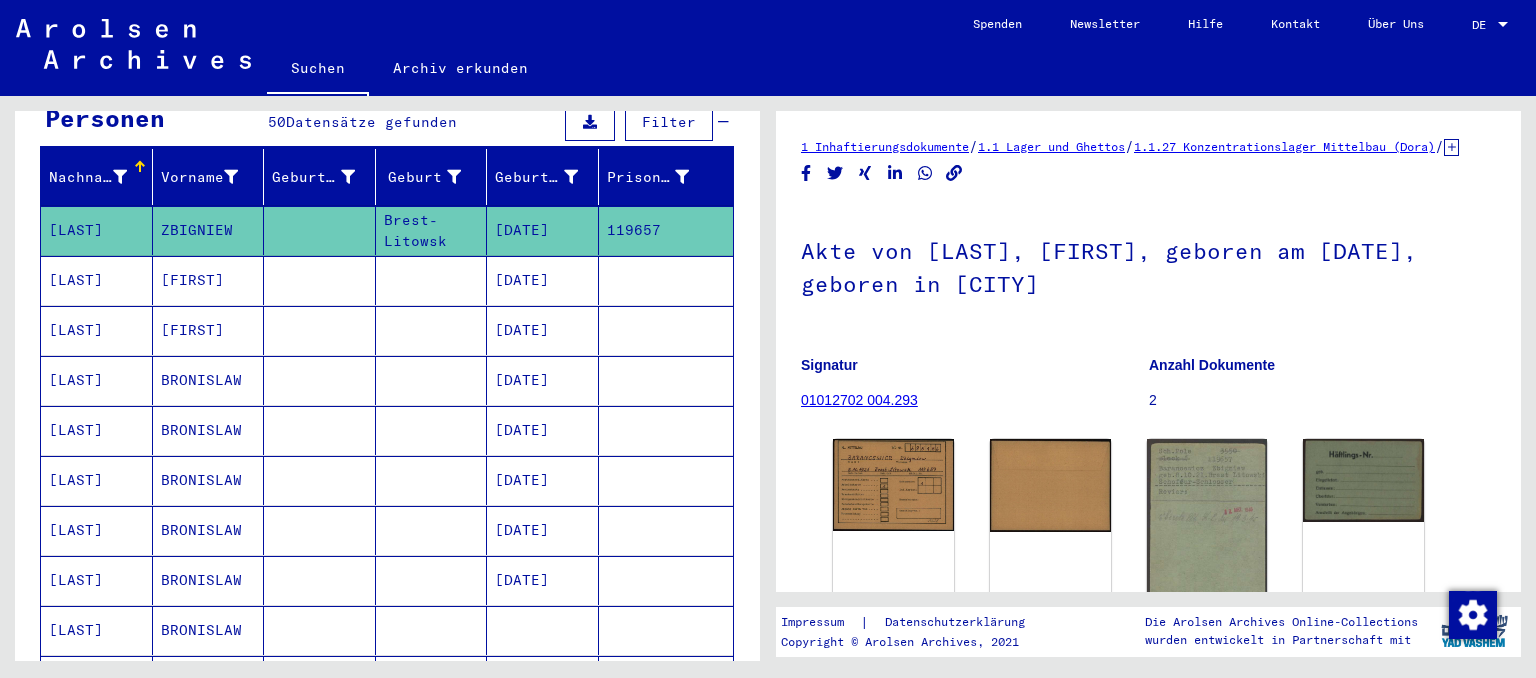 scroll, scrollTop: 110, scrollLeft: 0, axis: vertical 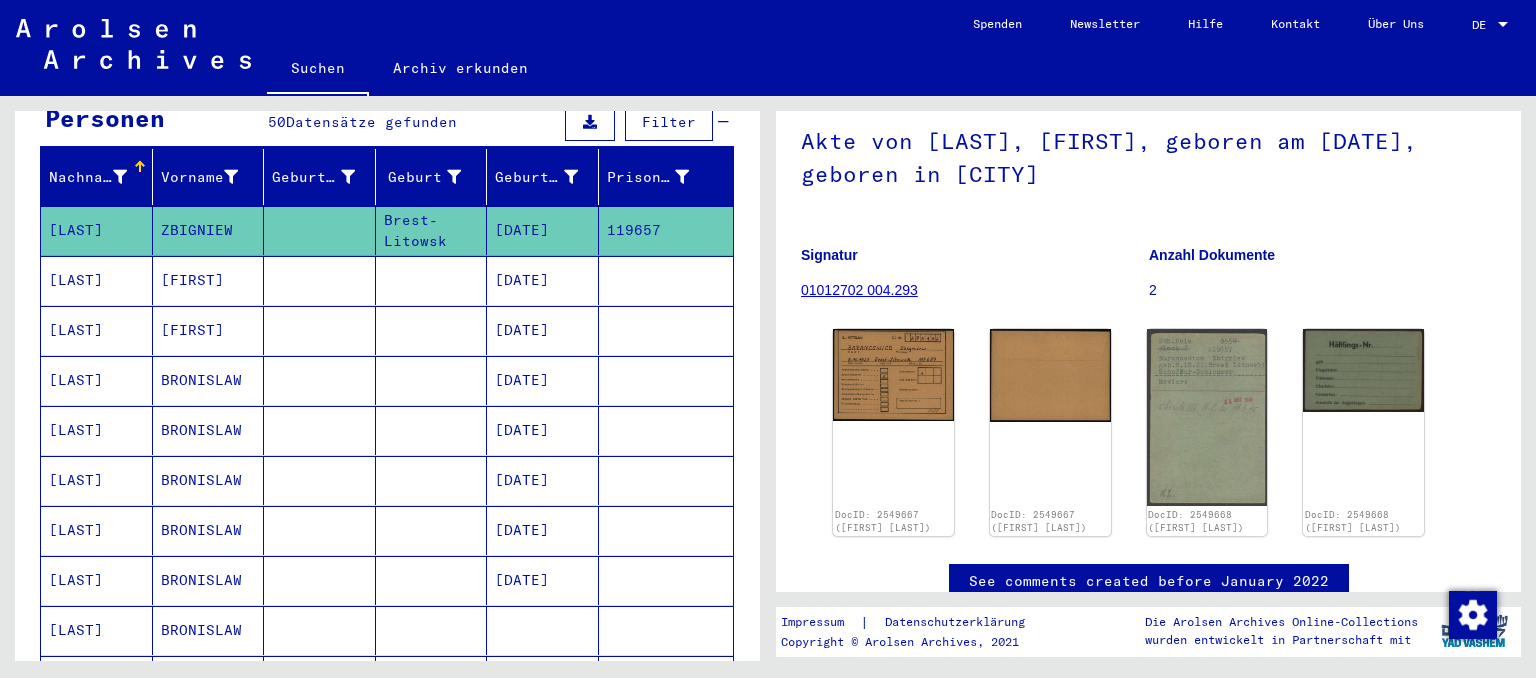 click on "[DATE]" at bounding box center (543, 330) 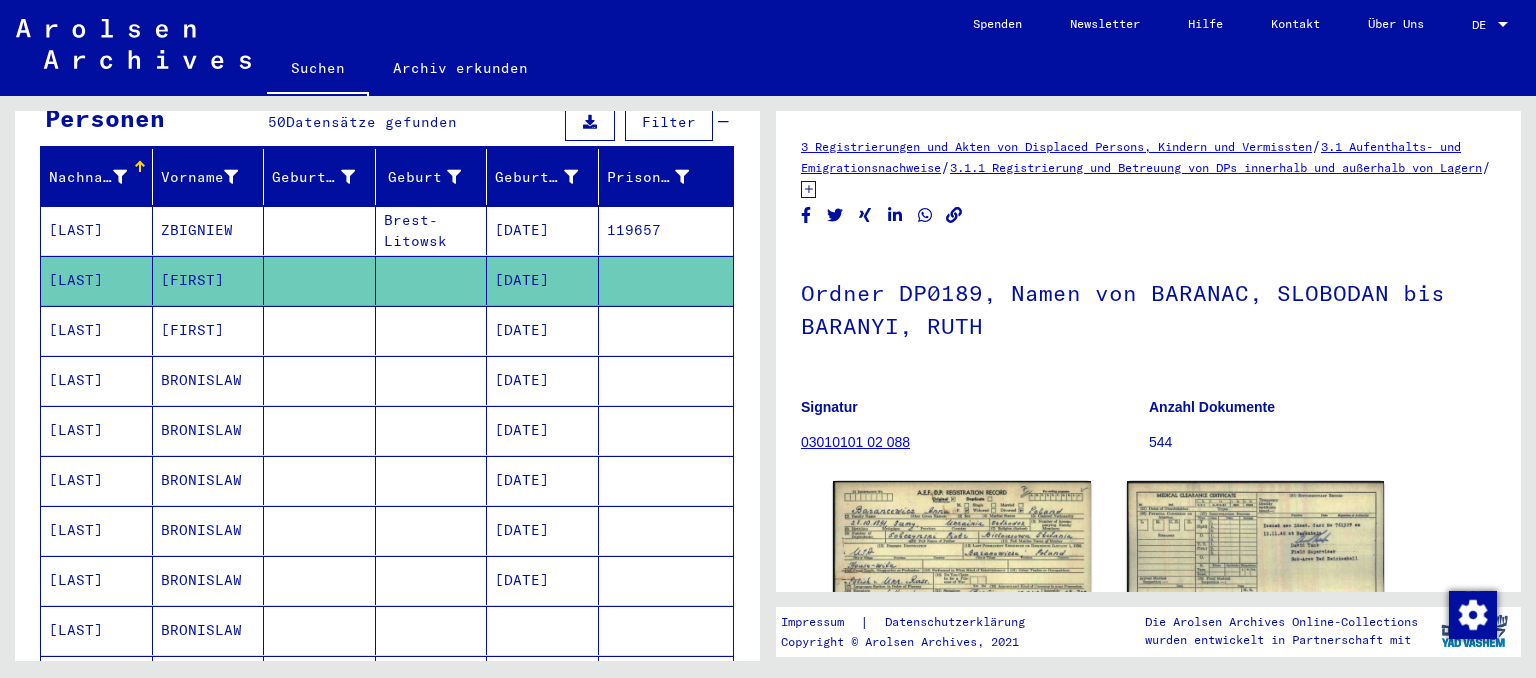 click on "[DATE]" at bounding box center [543, 380] 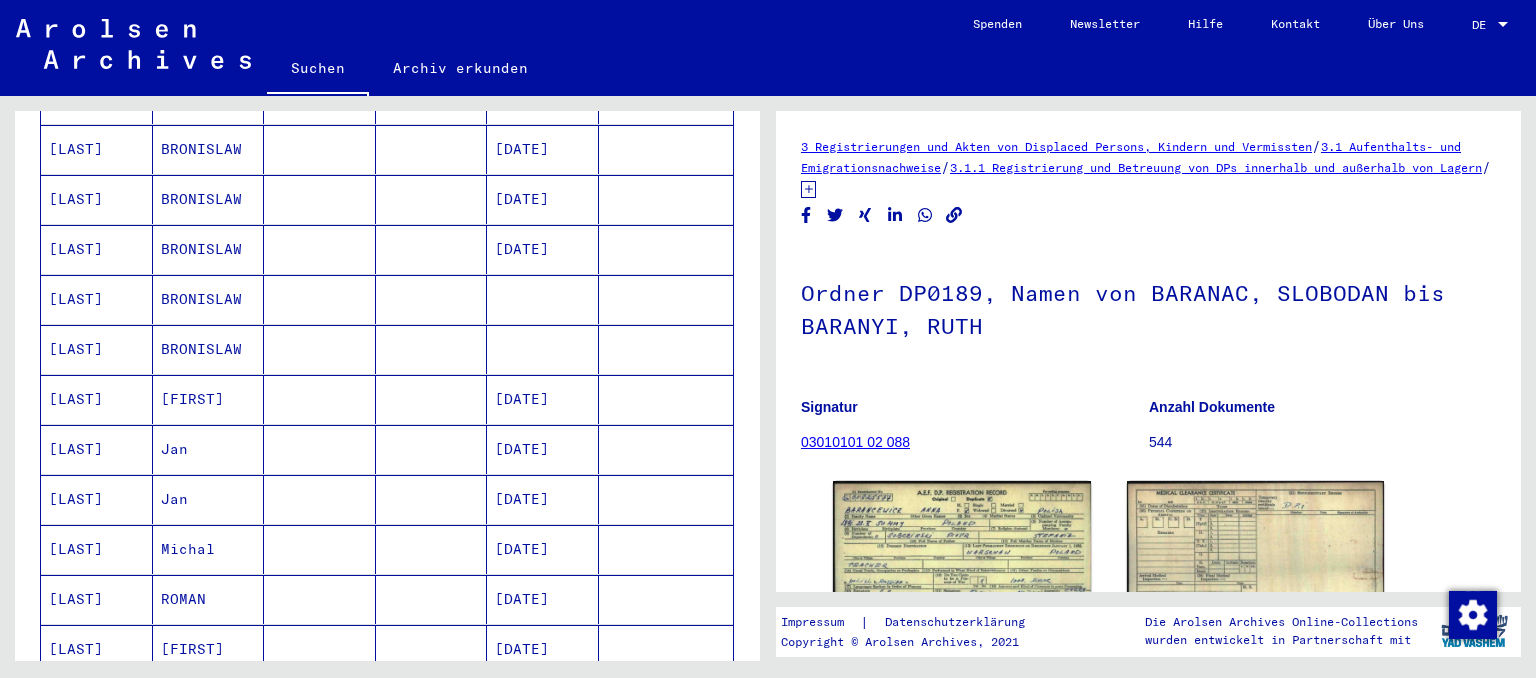 scroll, scrollTop: 552, scrollLeft: 0, axis: vertical 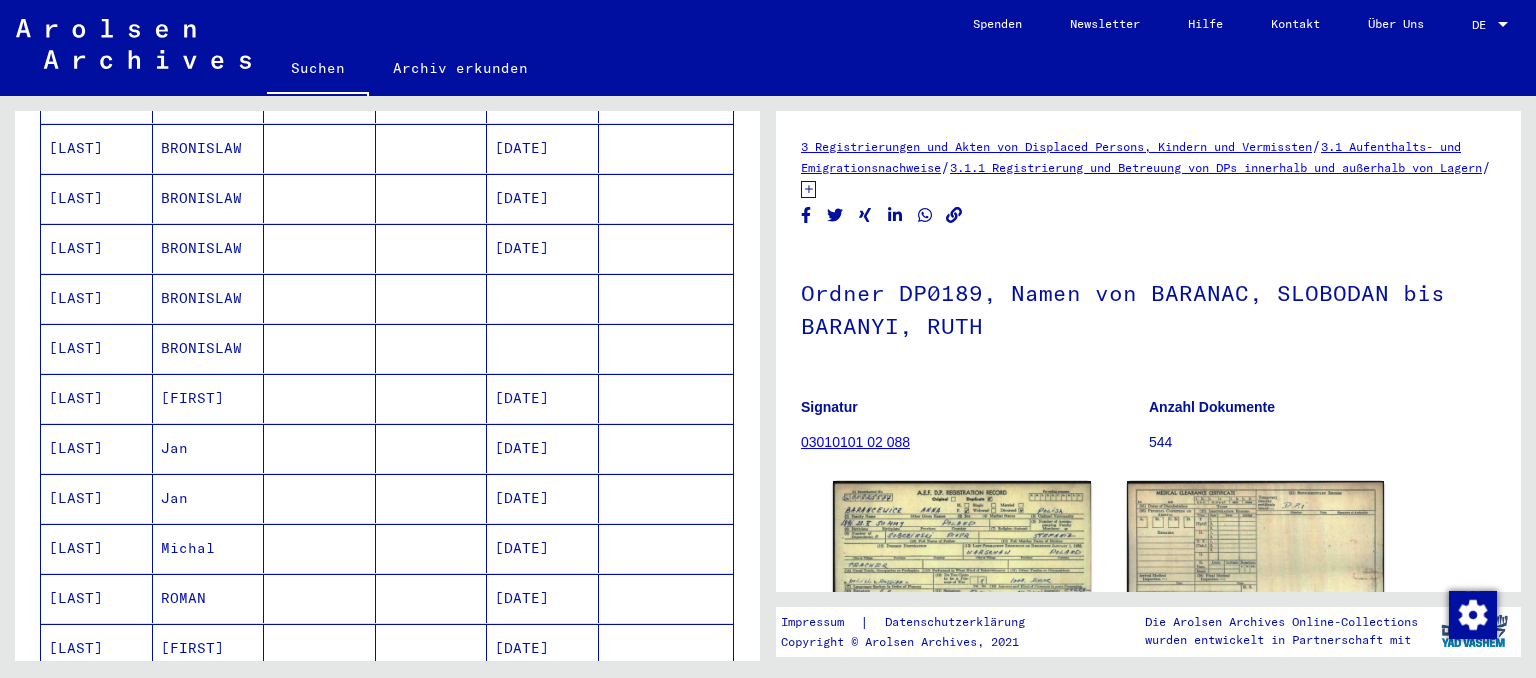 click on "[DATE]" at bounding box center [543, 448] 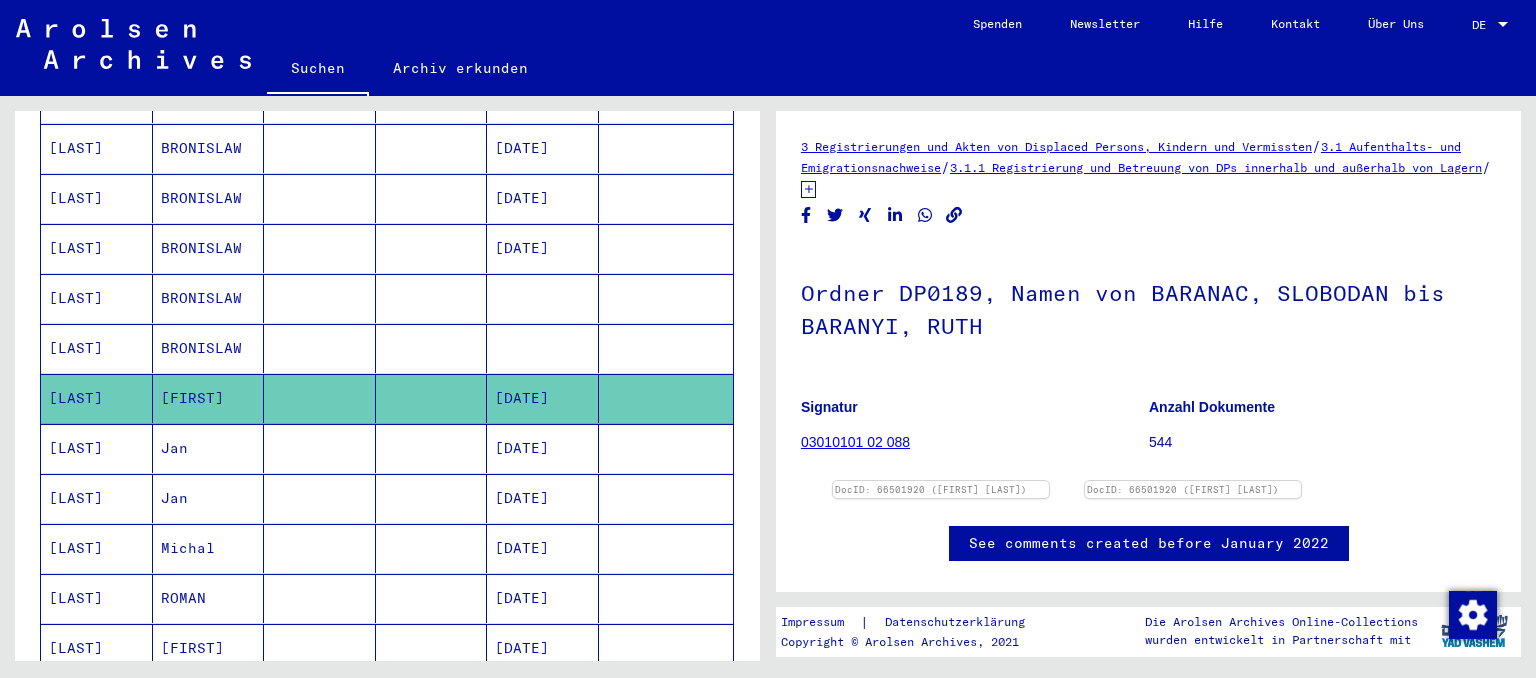 scroll, scrollTop: 220, scrollLeft: 0, axis: vertical 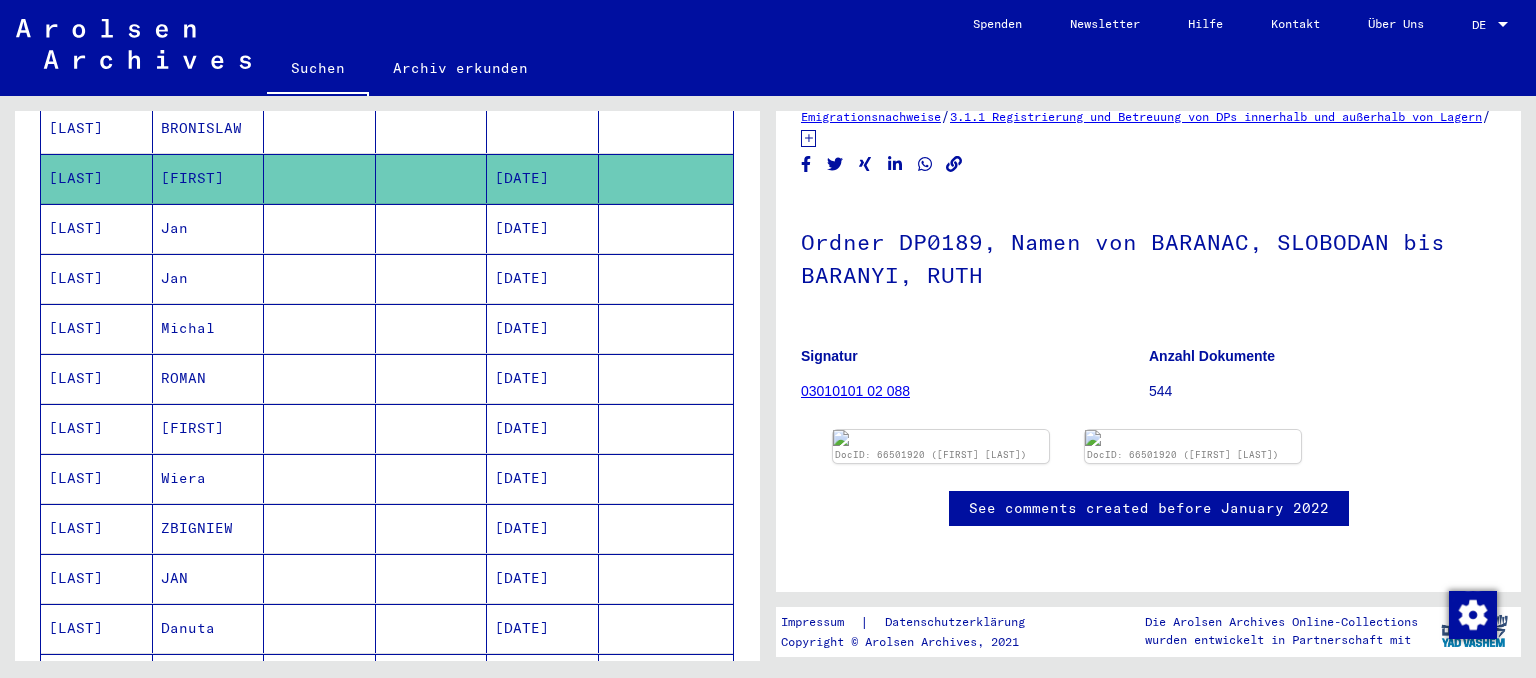 click on "[DATE]" at bounding box center [543, 578] 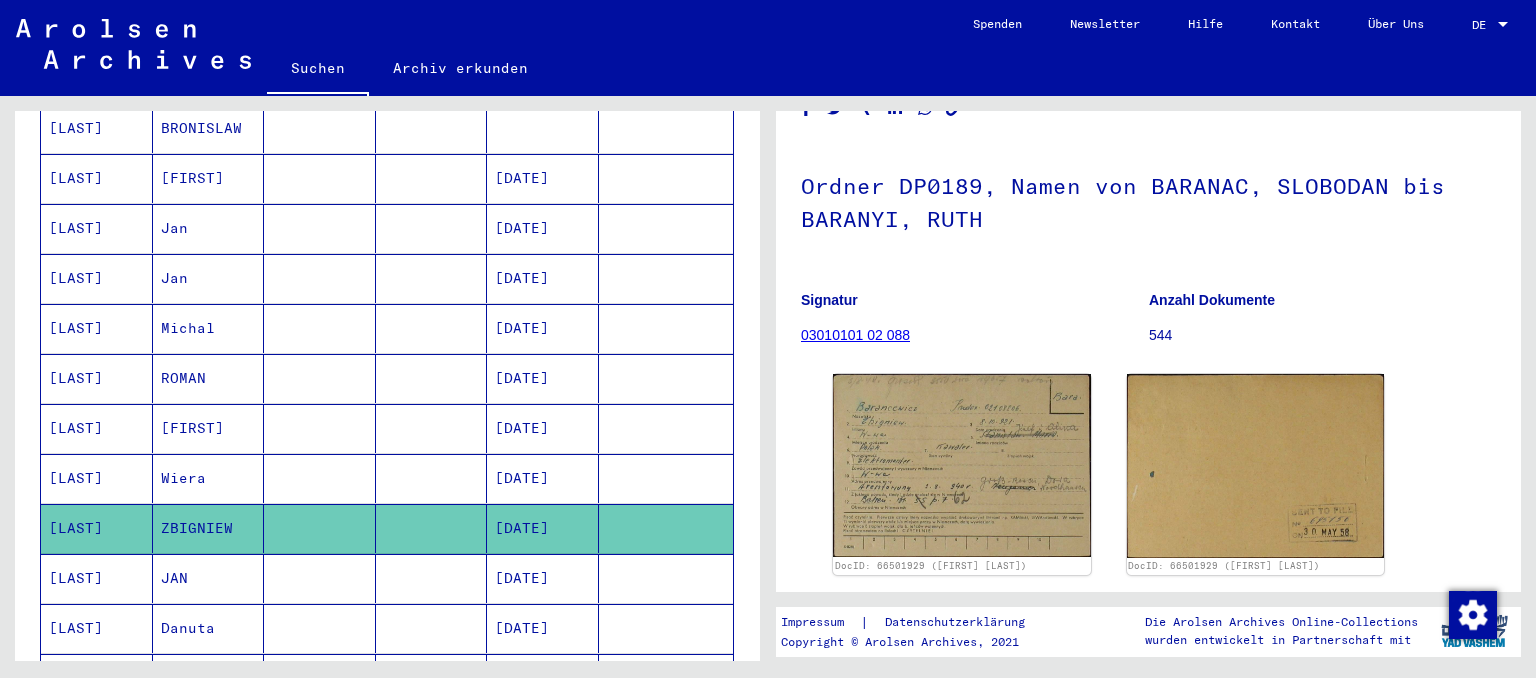 scroll, scrollTop: 110, scrollLeft: 0, axis: vertical 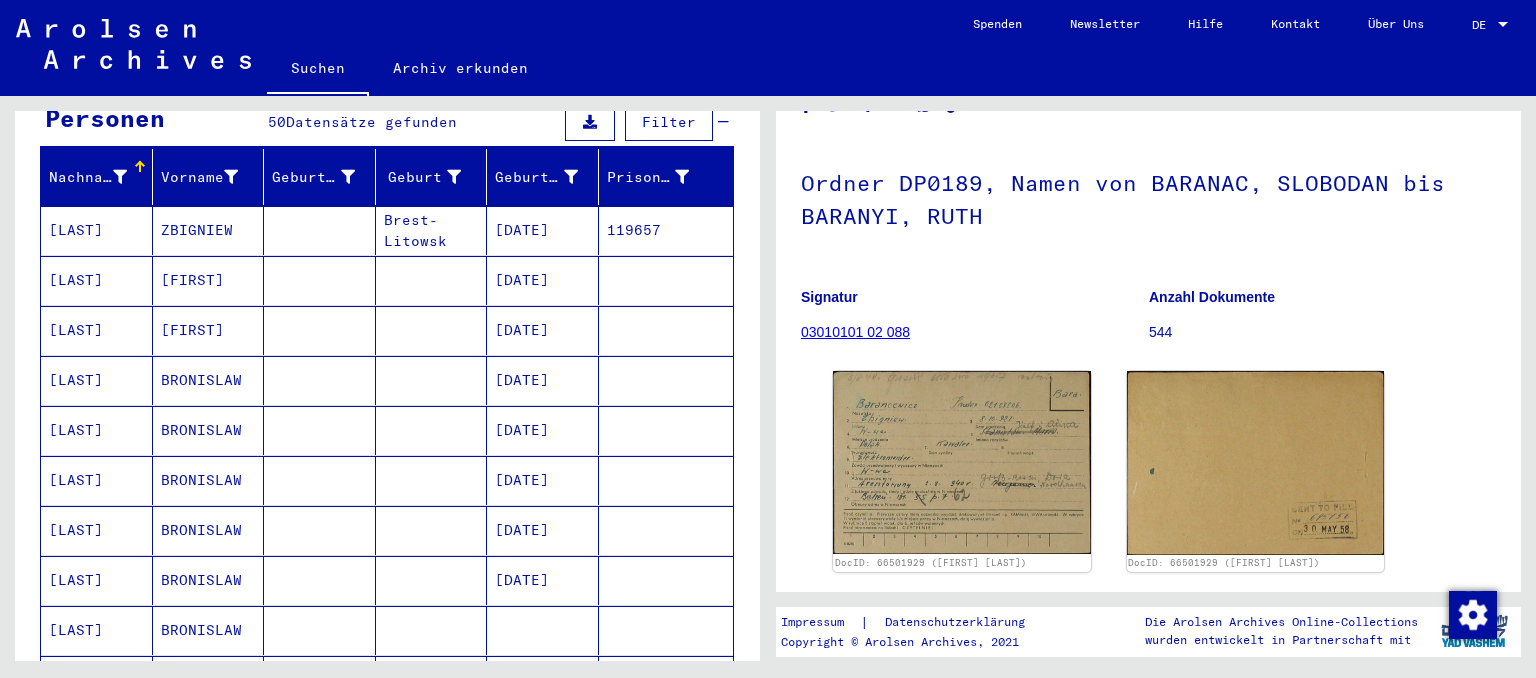 click at bounding box center (320, 280) 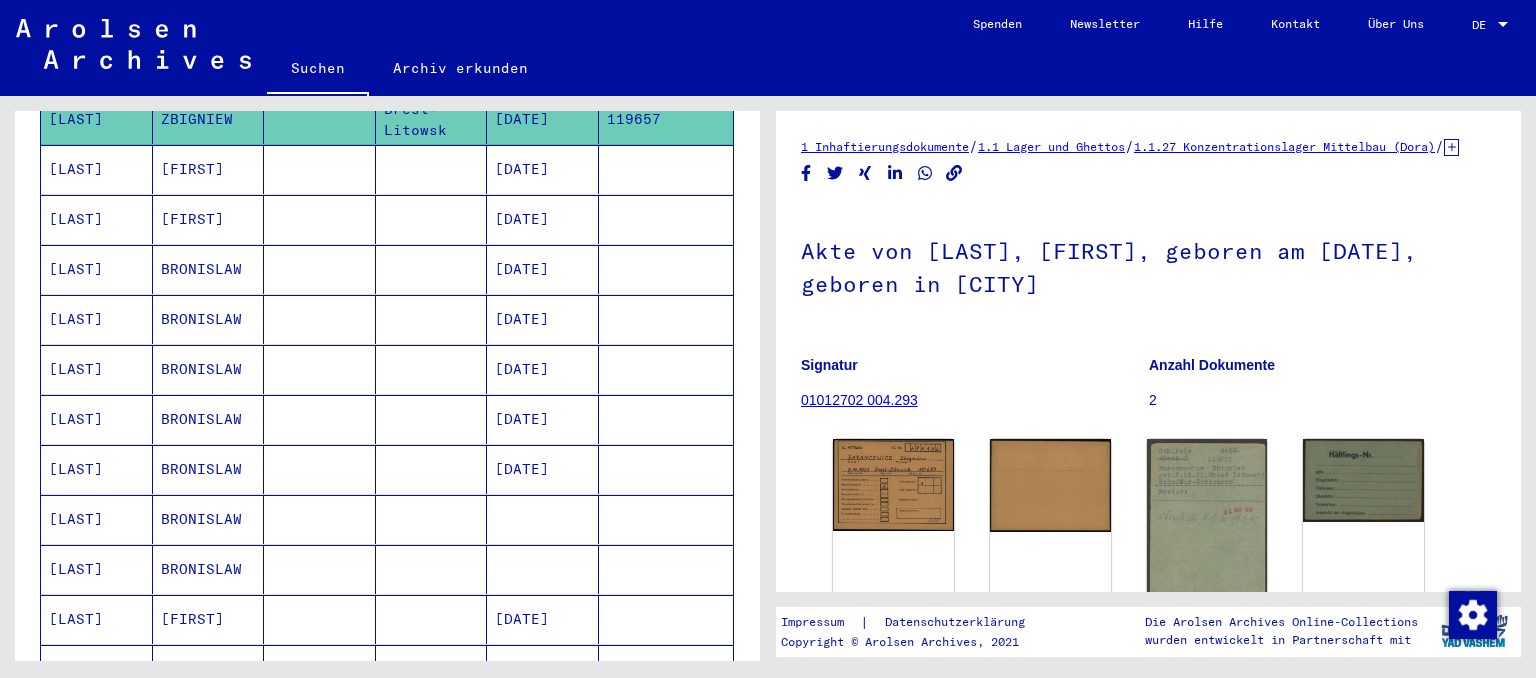 scroll, scrollTop: 441, scrollLeft: 0, axis: vertical 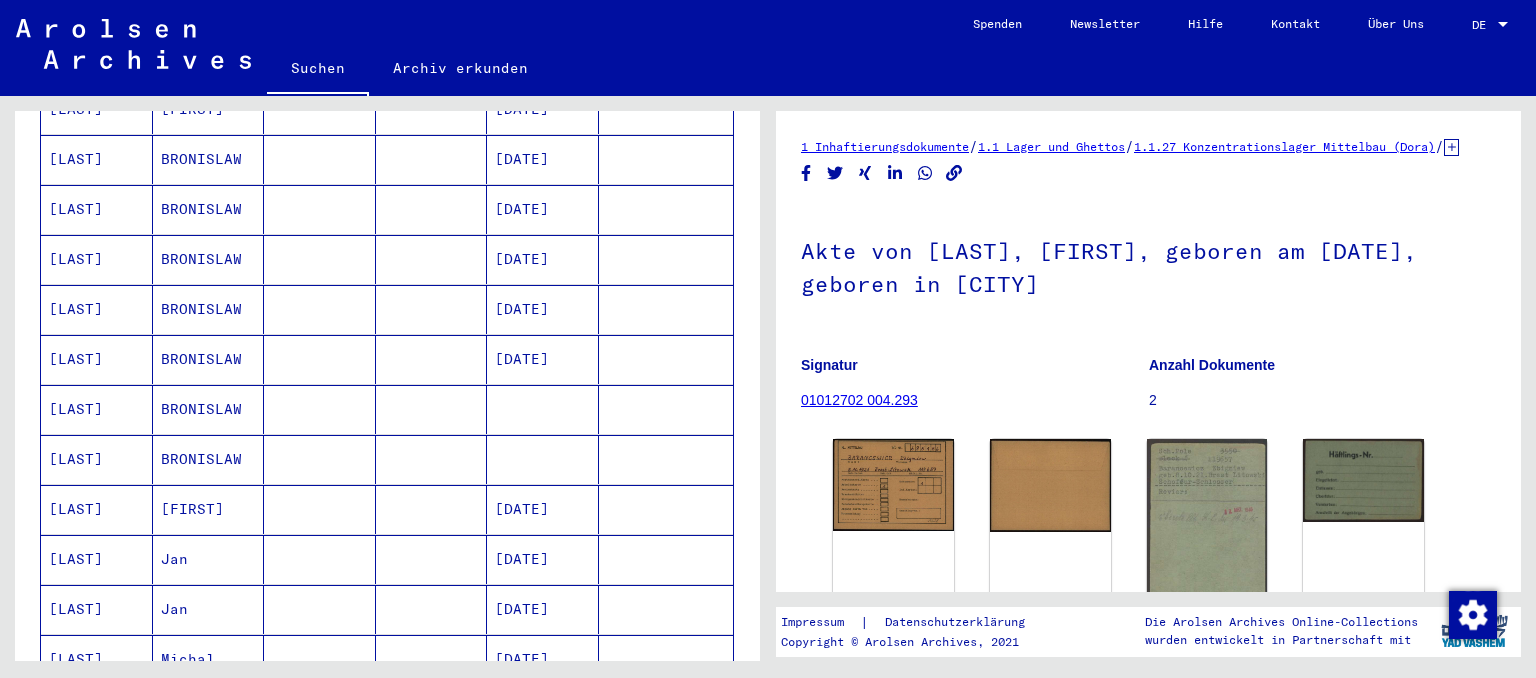 click on "[DATE]" at bounding box center [543, 309] 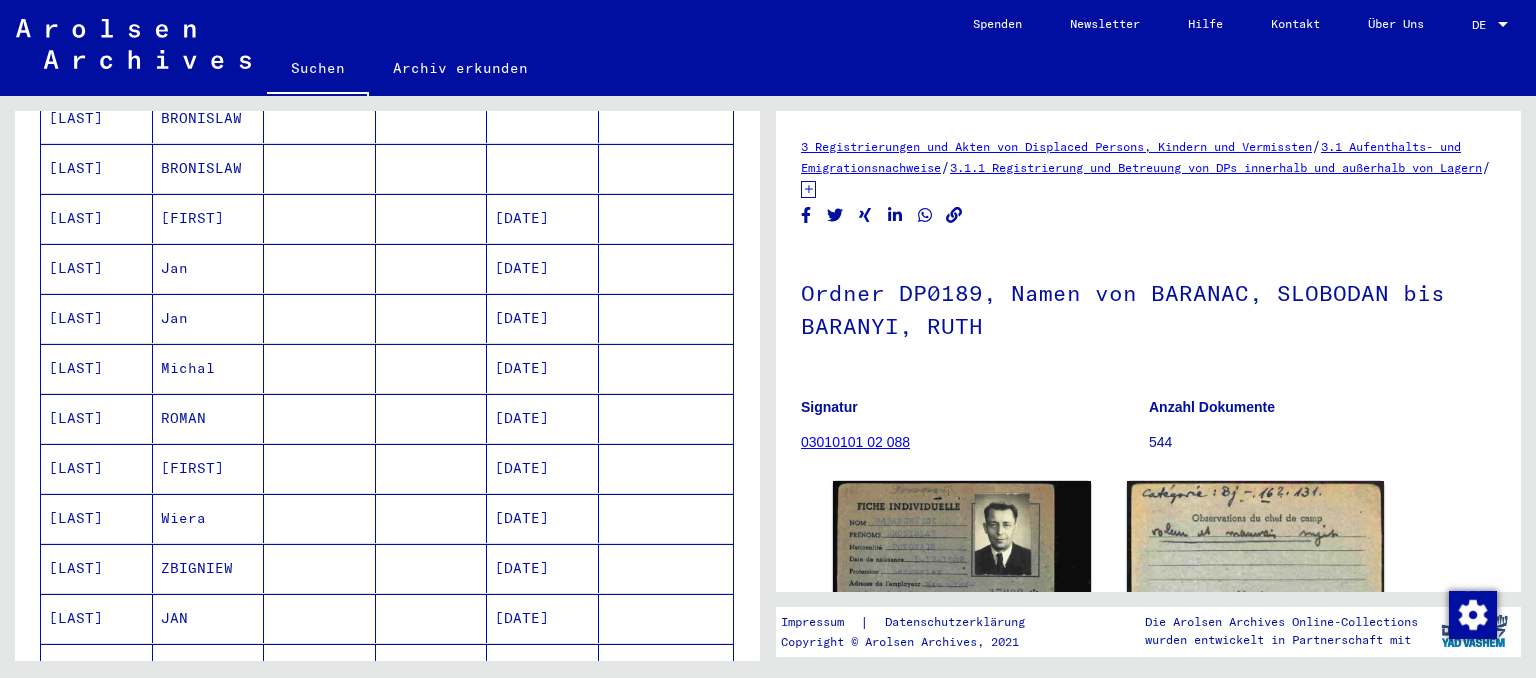 scroll, scrollTop: 772, scrollLeft: 0, axis: vertical 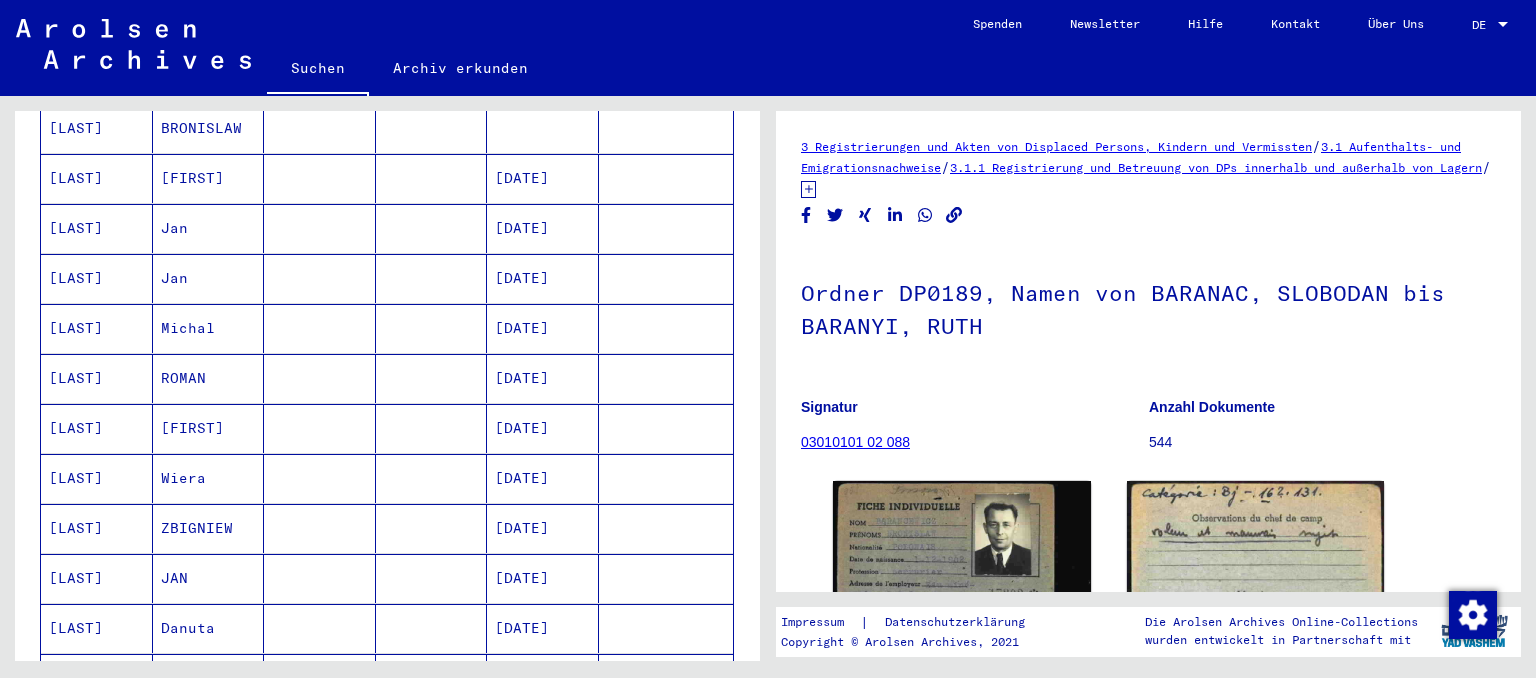 click on "[DATE]" at bounding box center [543, 428] 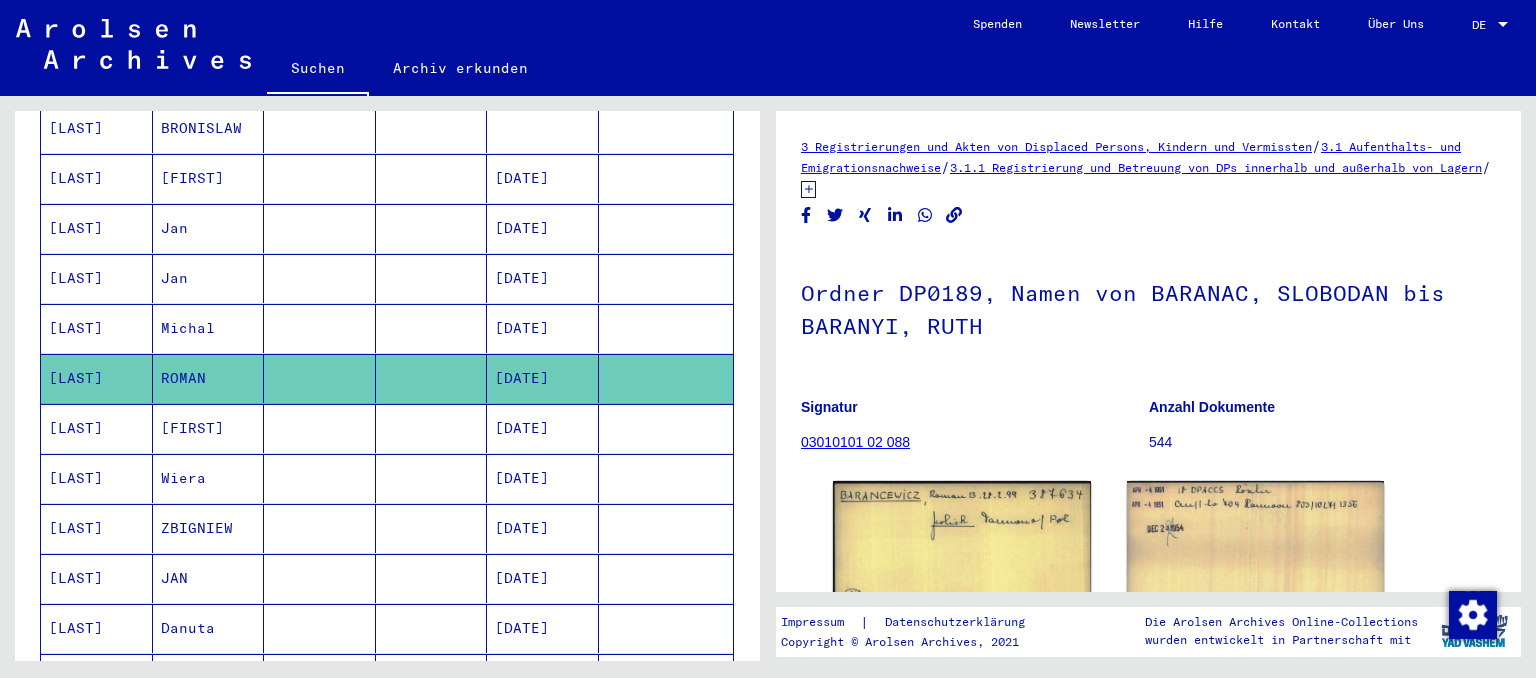 scroll, scrollTop: 883, scrollLeft: 0, axis: vertical 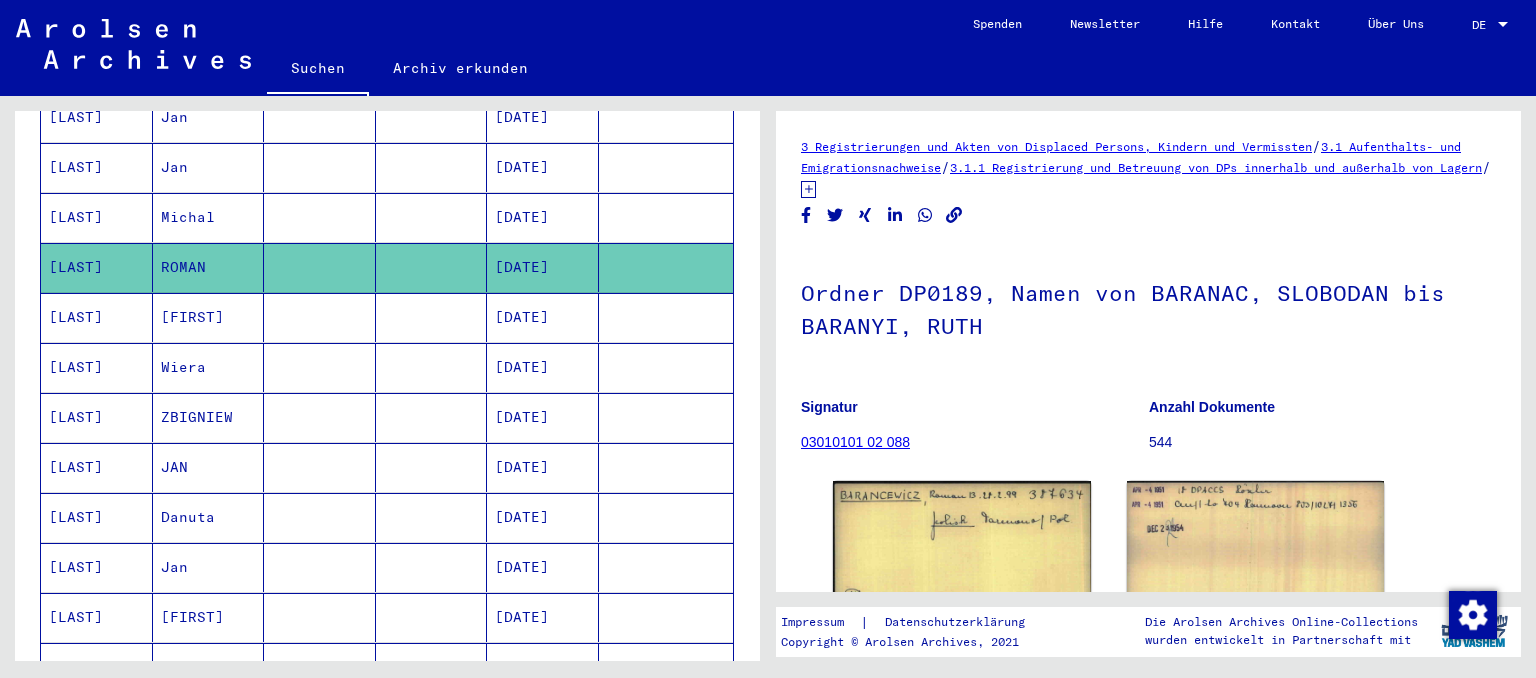 click on "[DATE]" at bounding box center (543, 467) 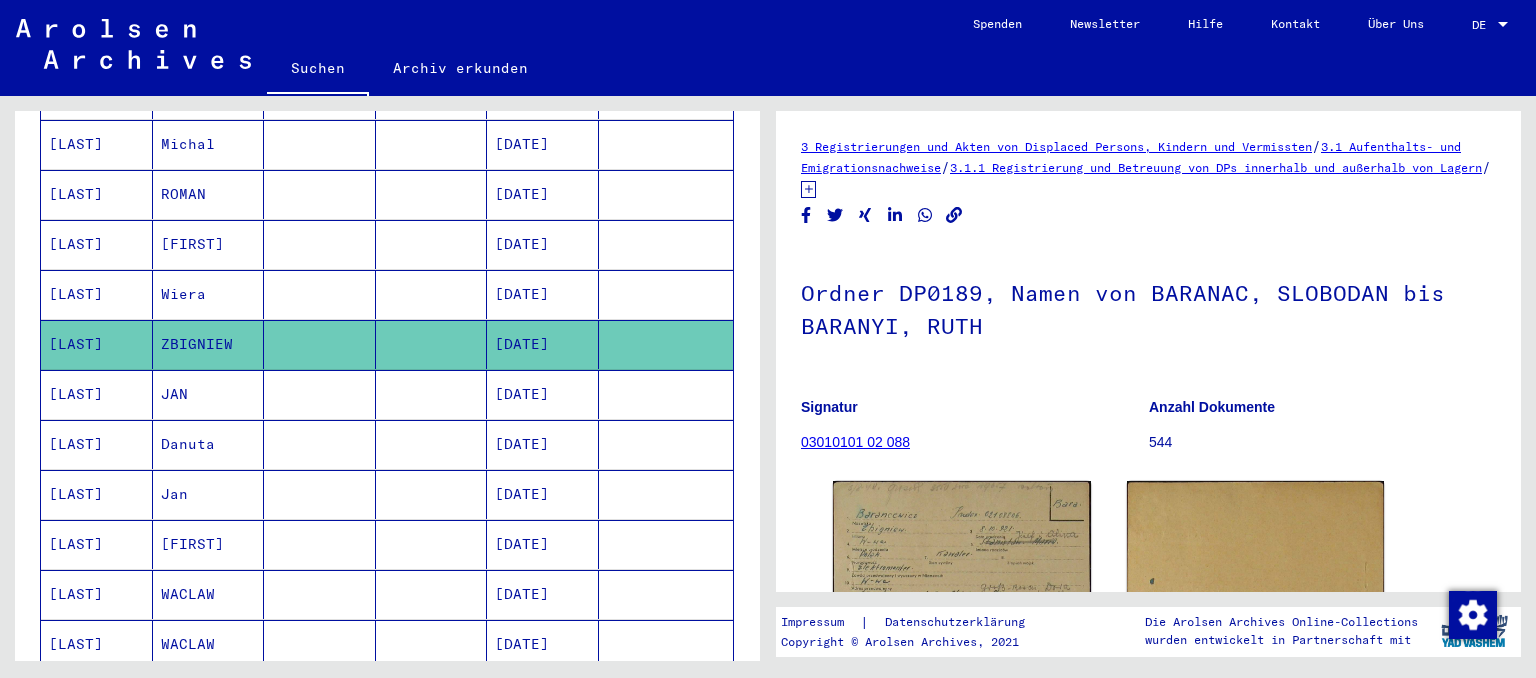 scroll, scrollTop: 993, scrollLeft: 0, axis: vertical 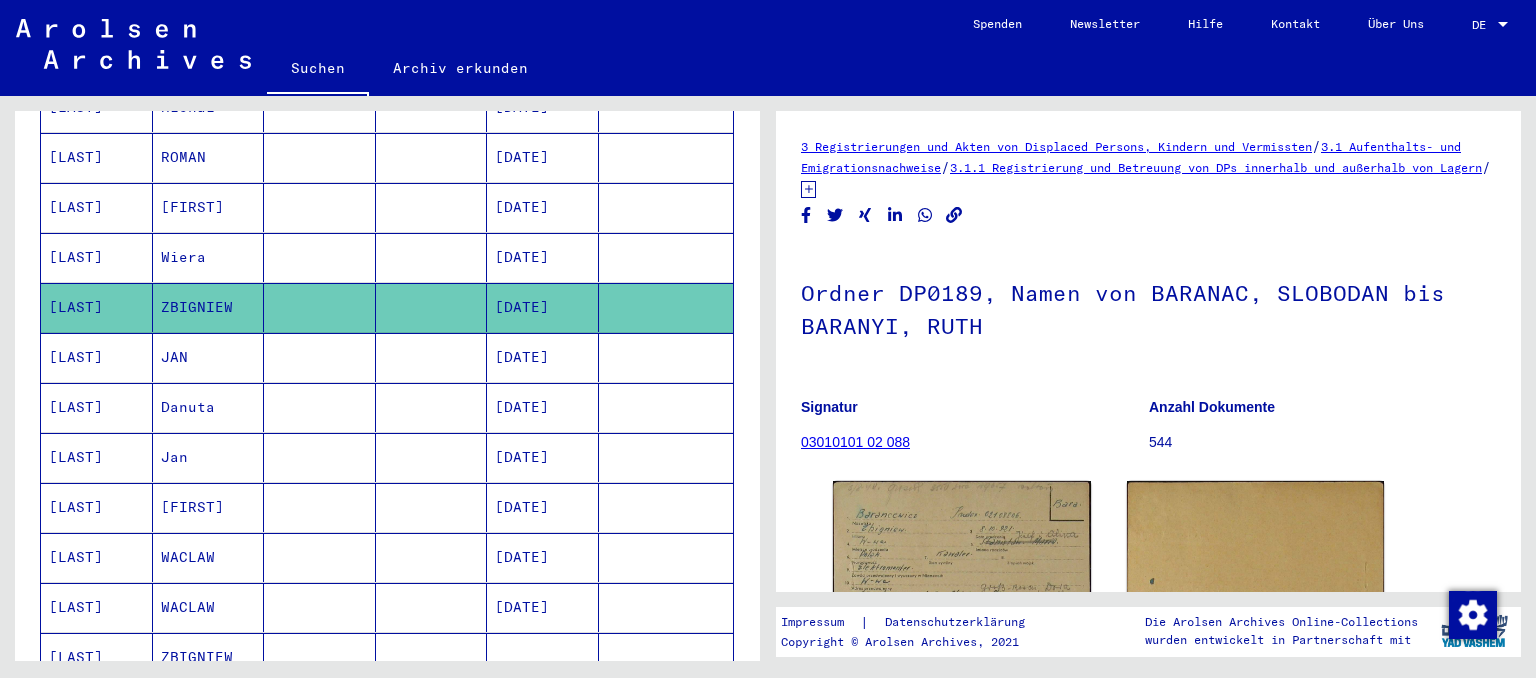 click on "[DATE]" at bounding box center [543, 457] 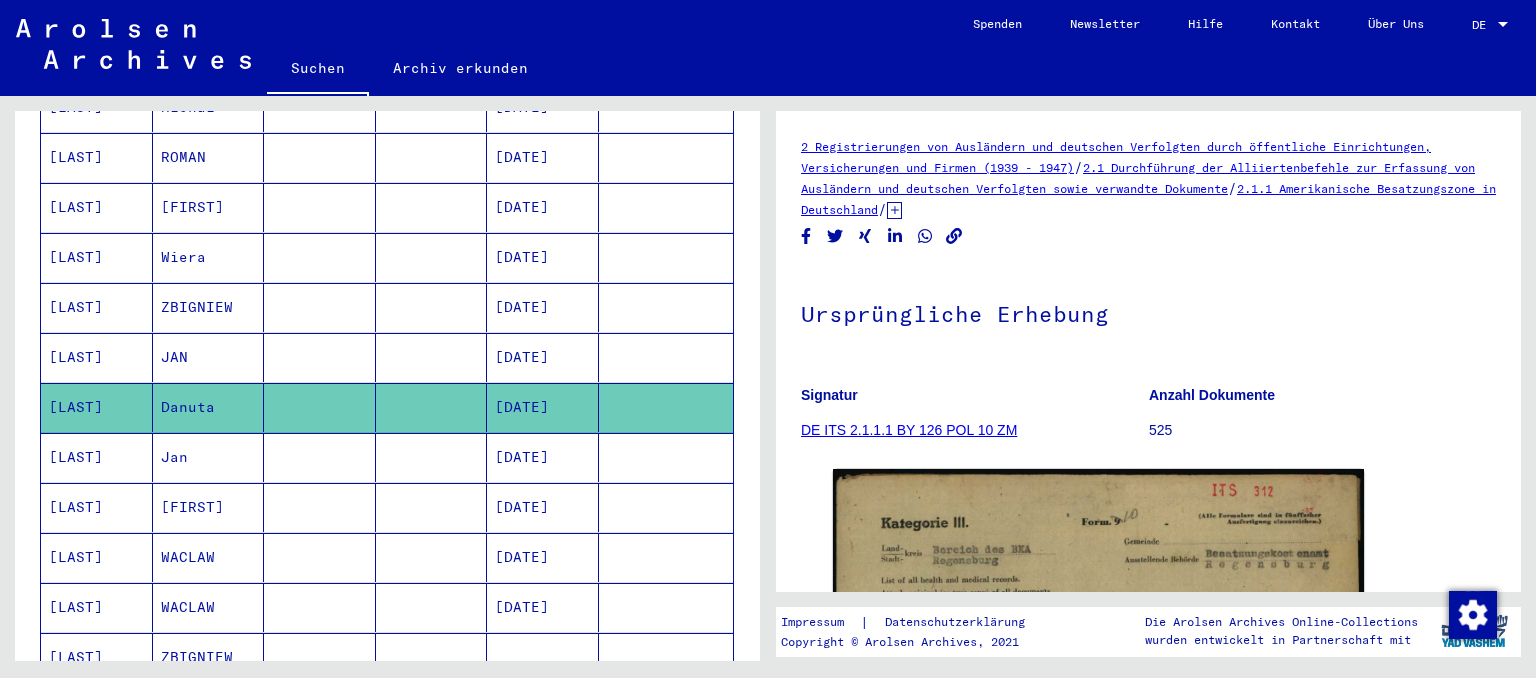 scroll, scrollTop: 220, scrollLeft: 0, axis: vertical 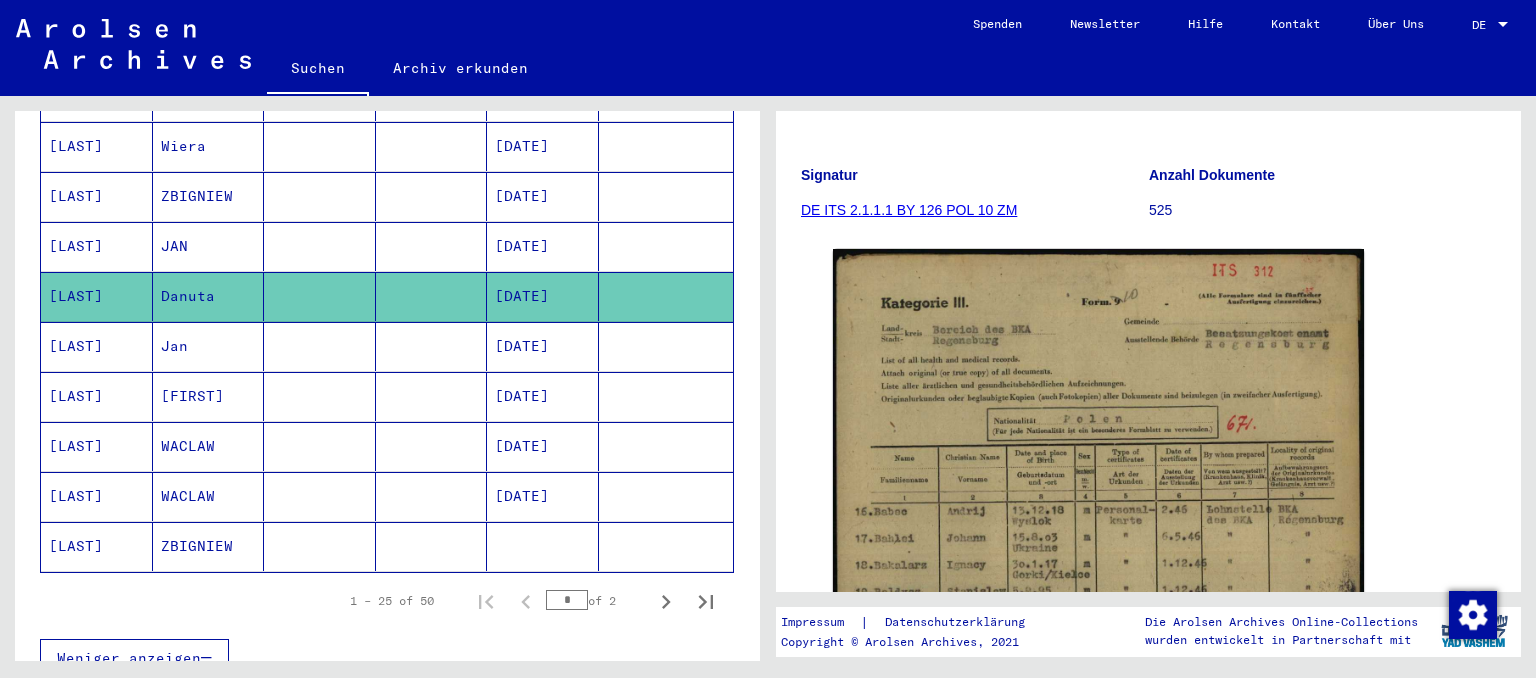 click 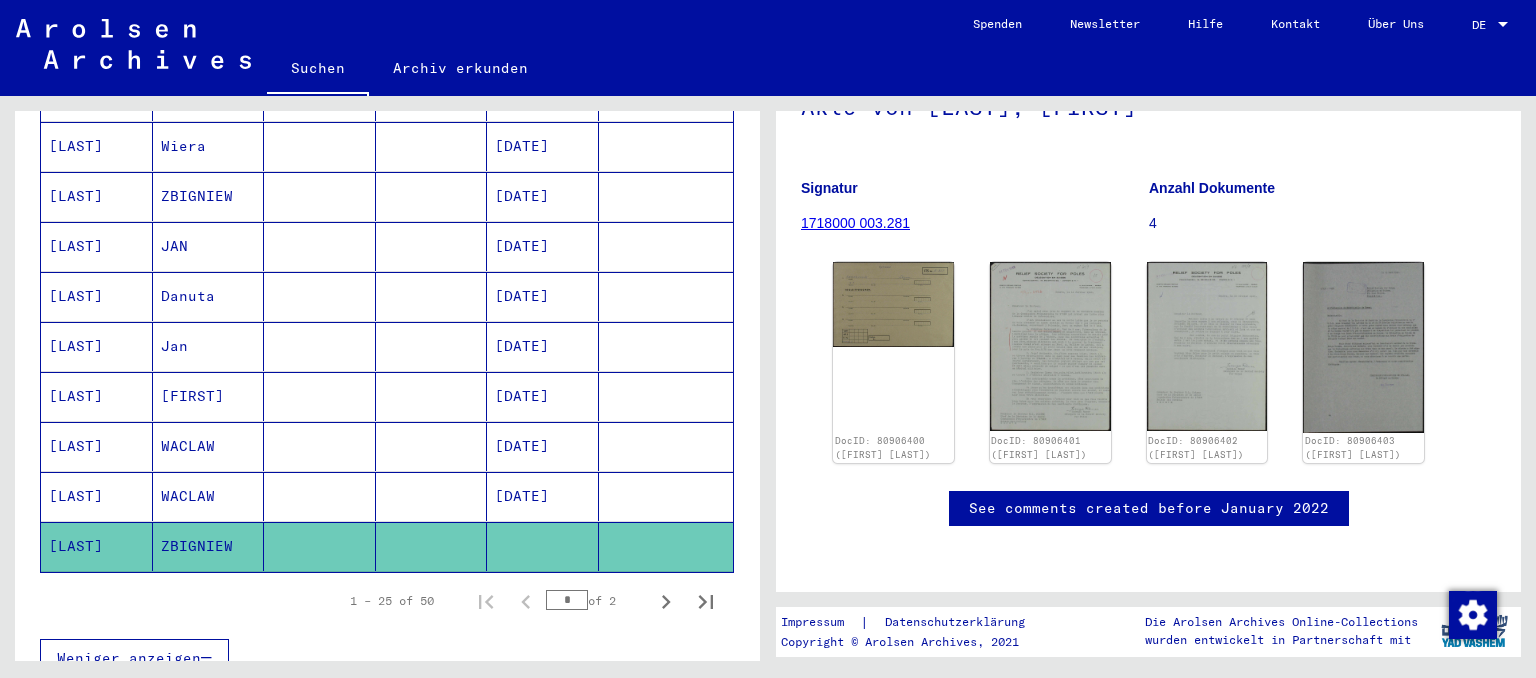 scroll, scrollTop: 220, scrollLeft: 0, axis: vertical 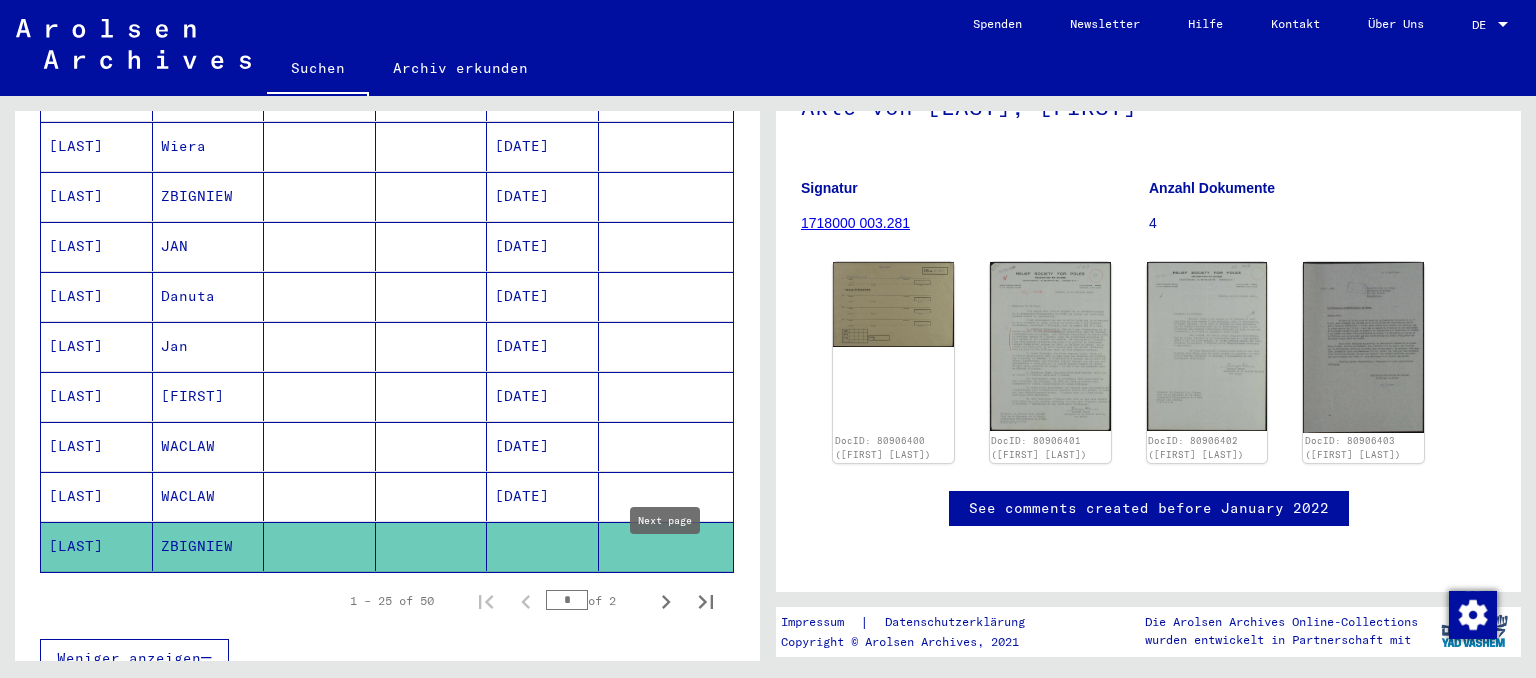 click 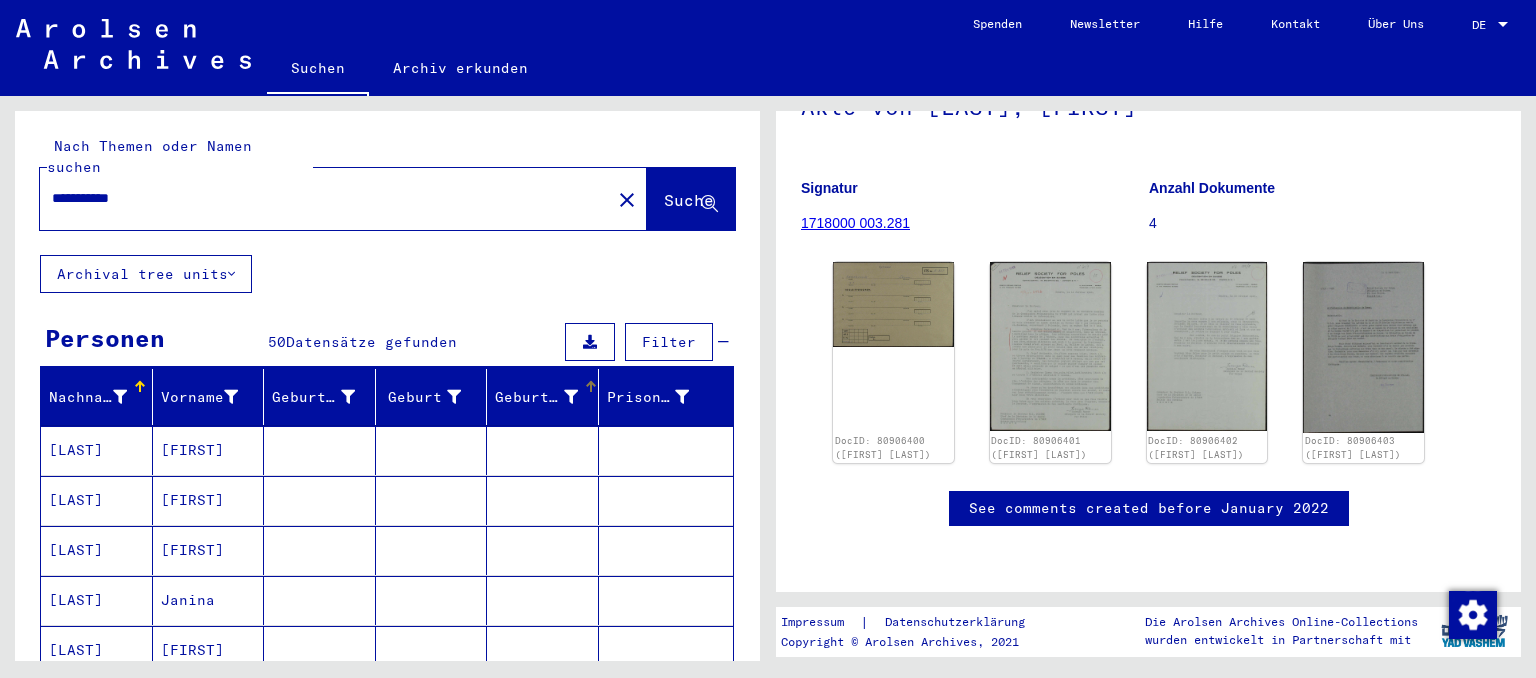 scroll, scrollTop: 220, scrollLeft: 0, axis: vertical 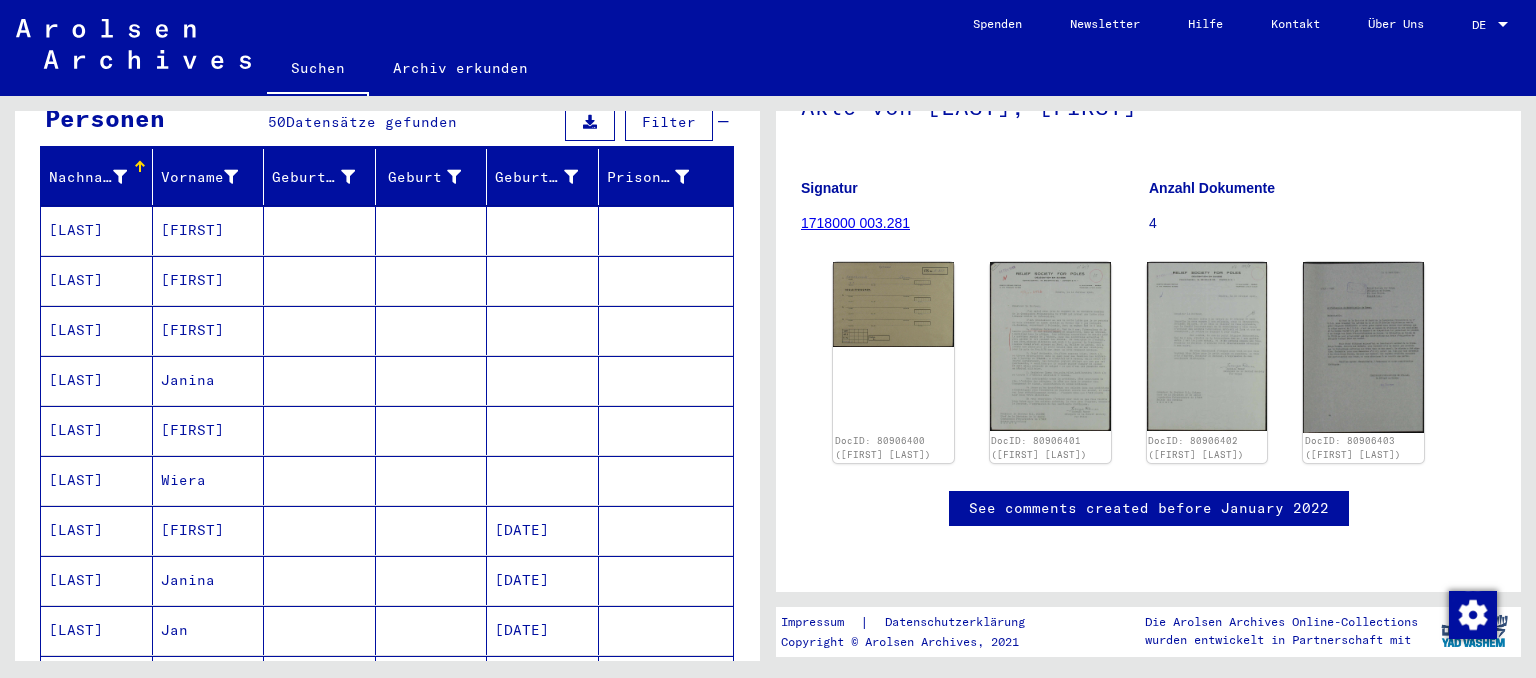 click on "[FIRST]" at bounding box center [209, 280] 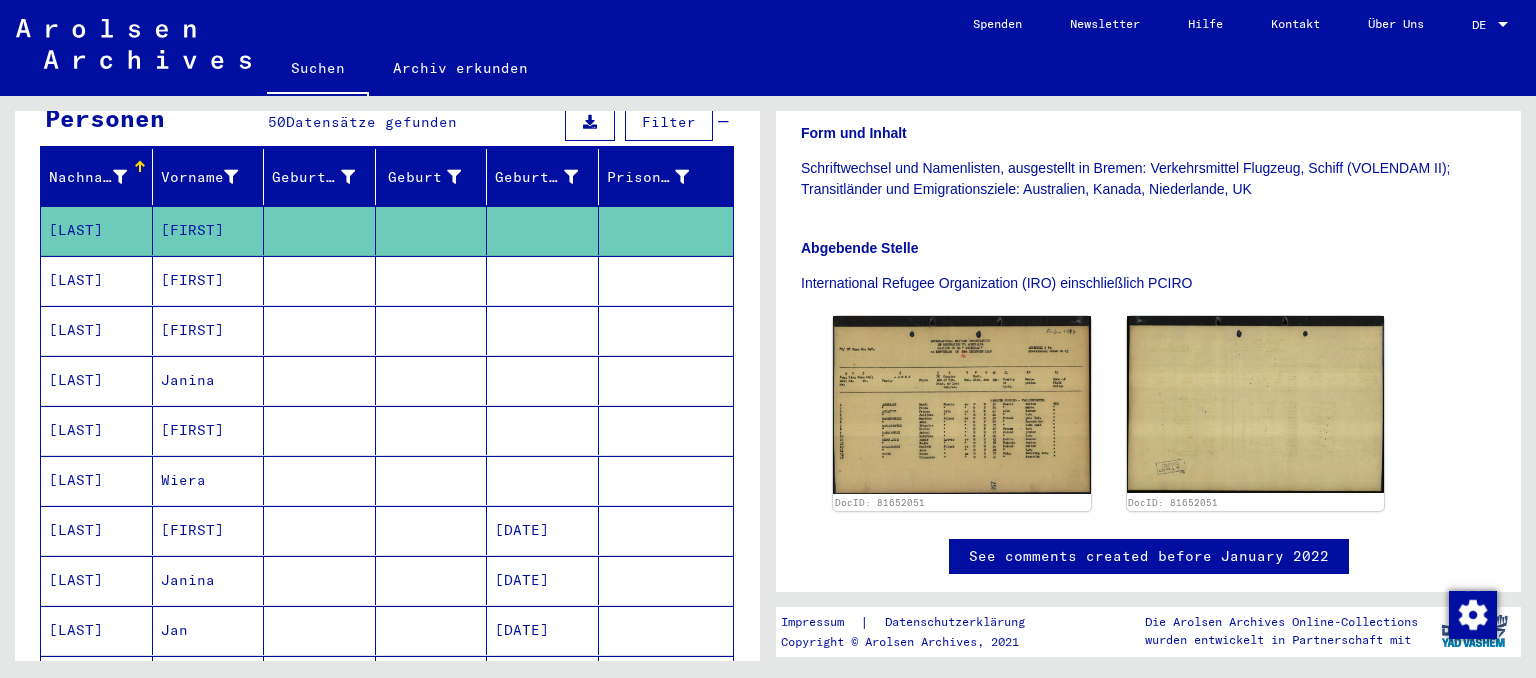 scroll, scrollTop: 552, scrollLeft: 0, axis: vertical 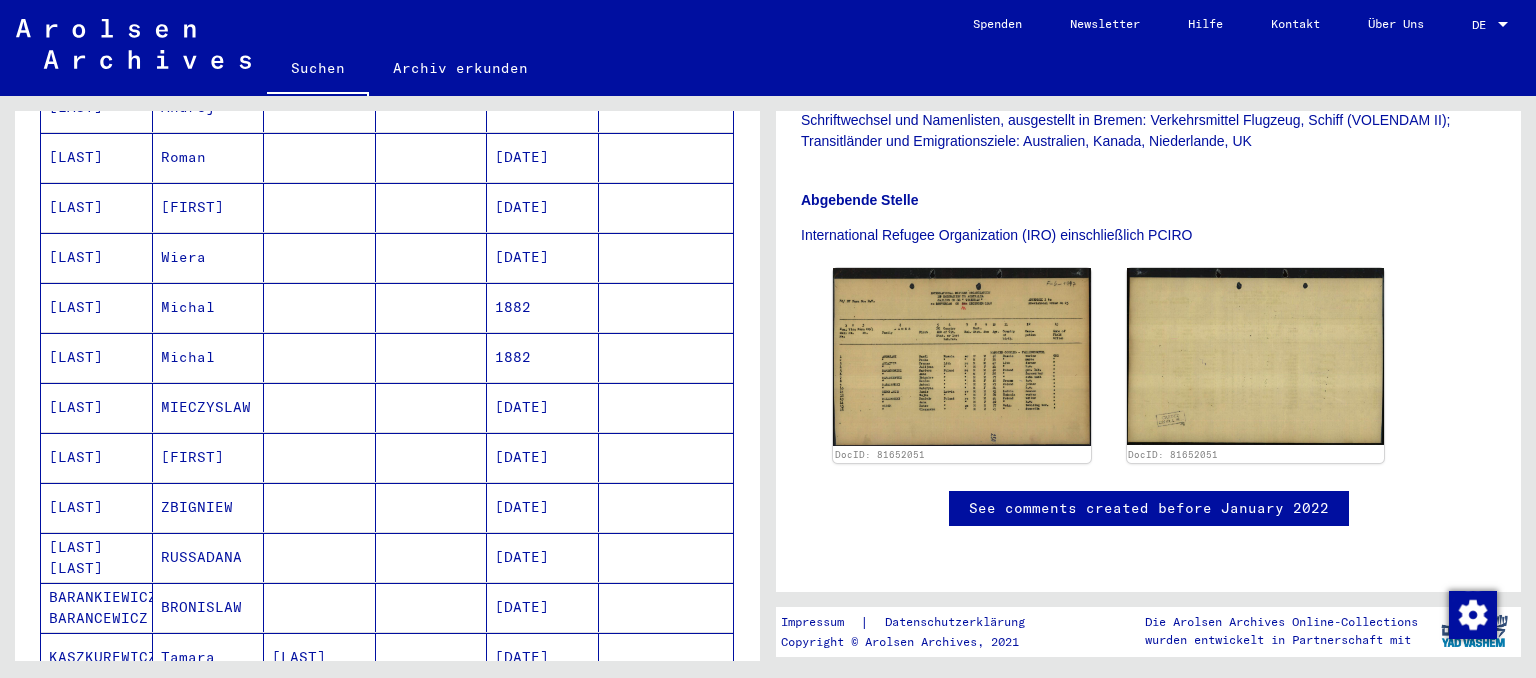 click on "[DATE]" at bounding box center [543, 507] 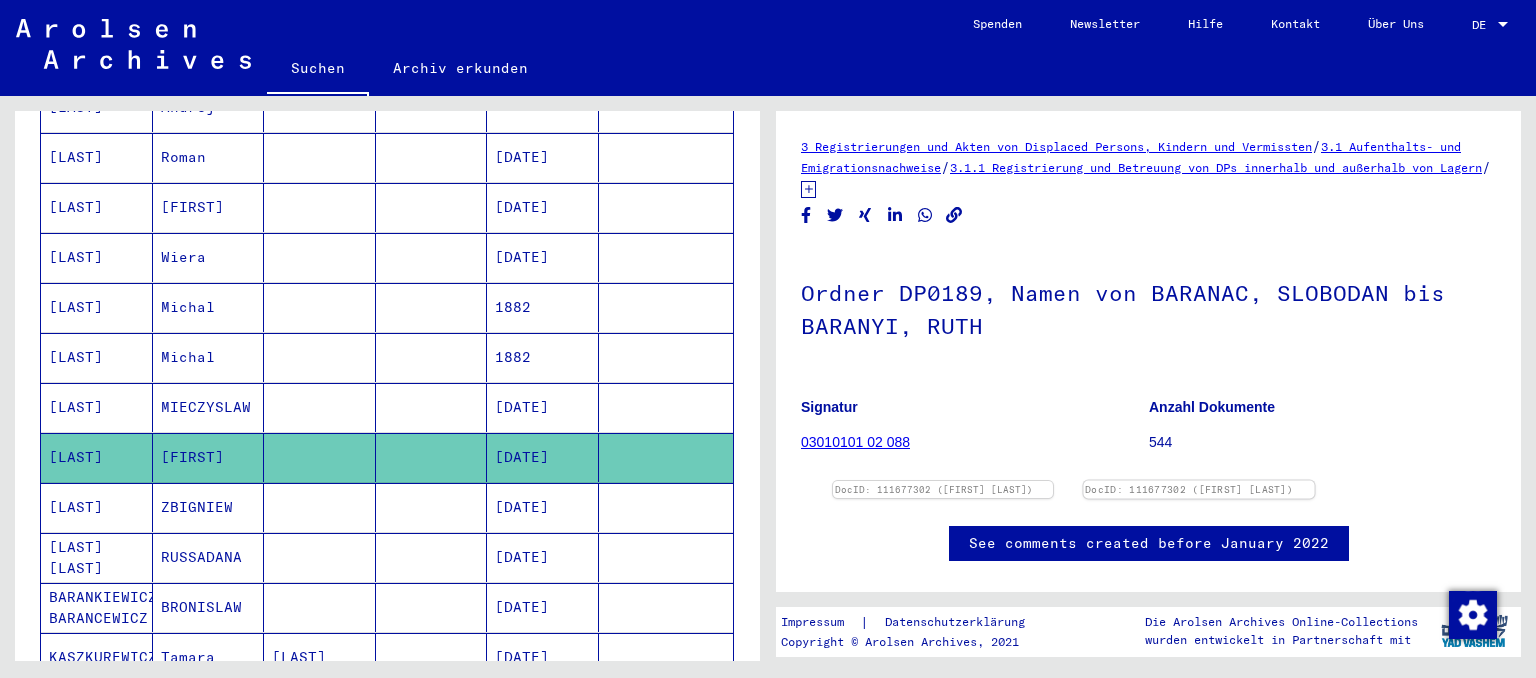scroll, scrollTop: 220, scrollLeft: 0, axis: vertical 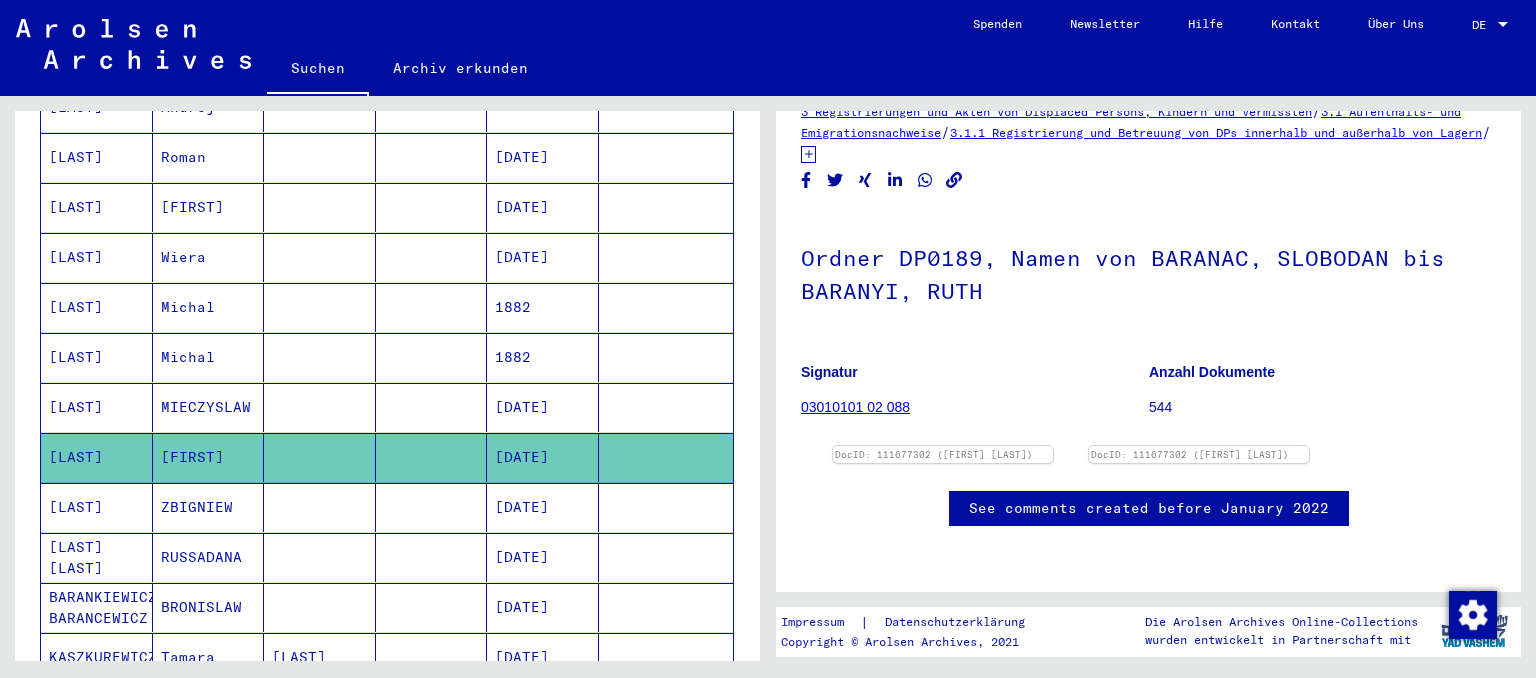 click on "[DATE]" at bounding box center (543, 557) 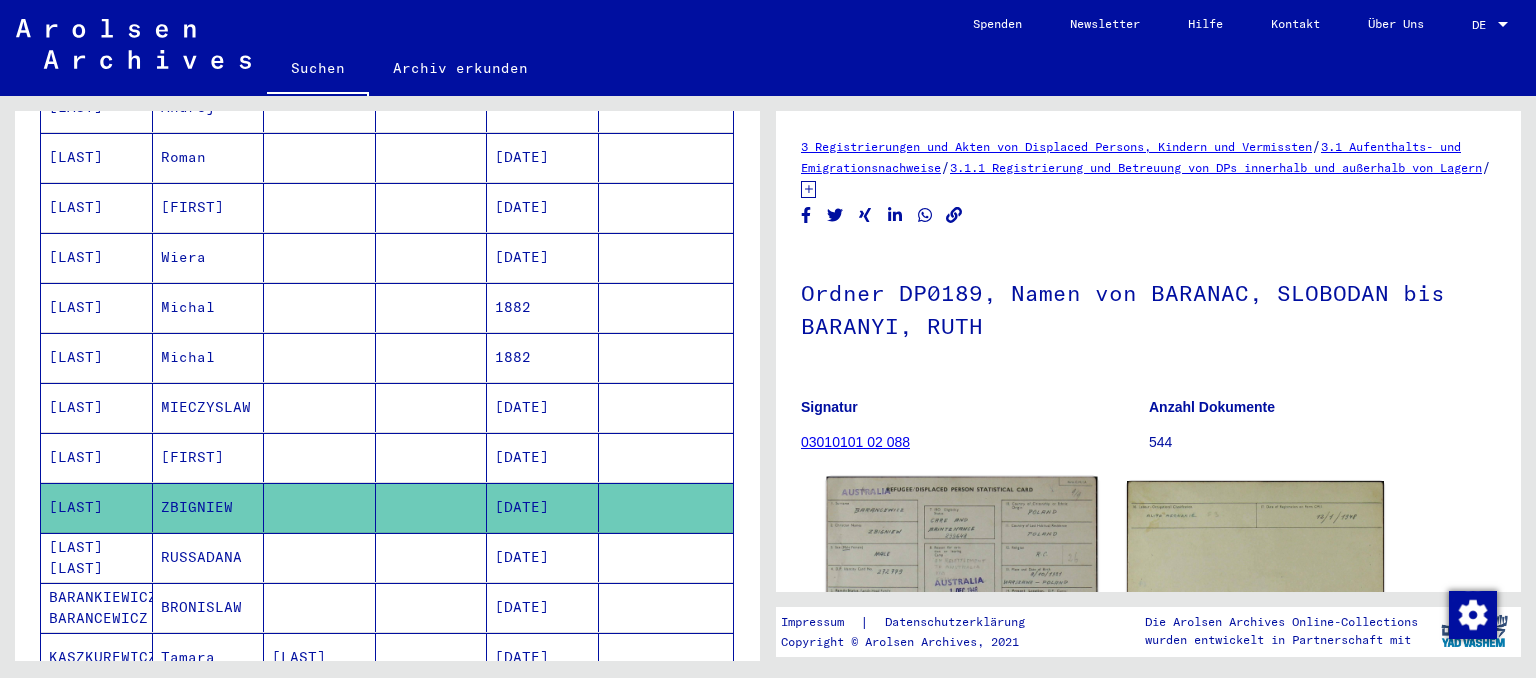 scroll, scrollTop: 110, scrollLeft: 0, axis: vertical 